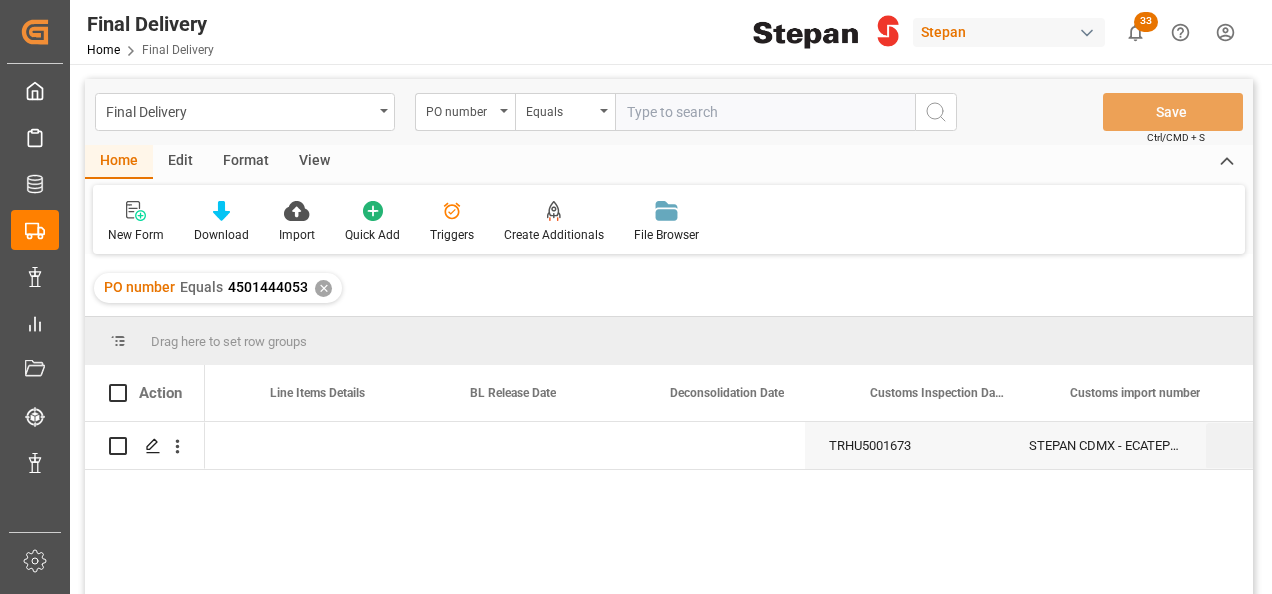 scroll, scrollTop: 0, scrollLeft: 0, axis: both 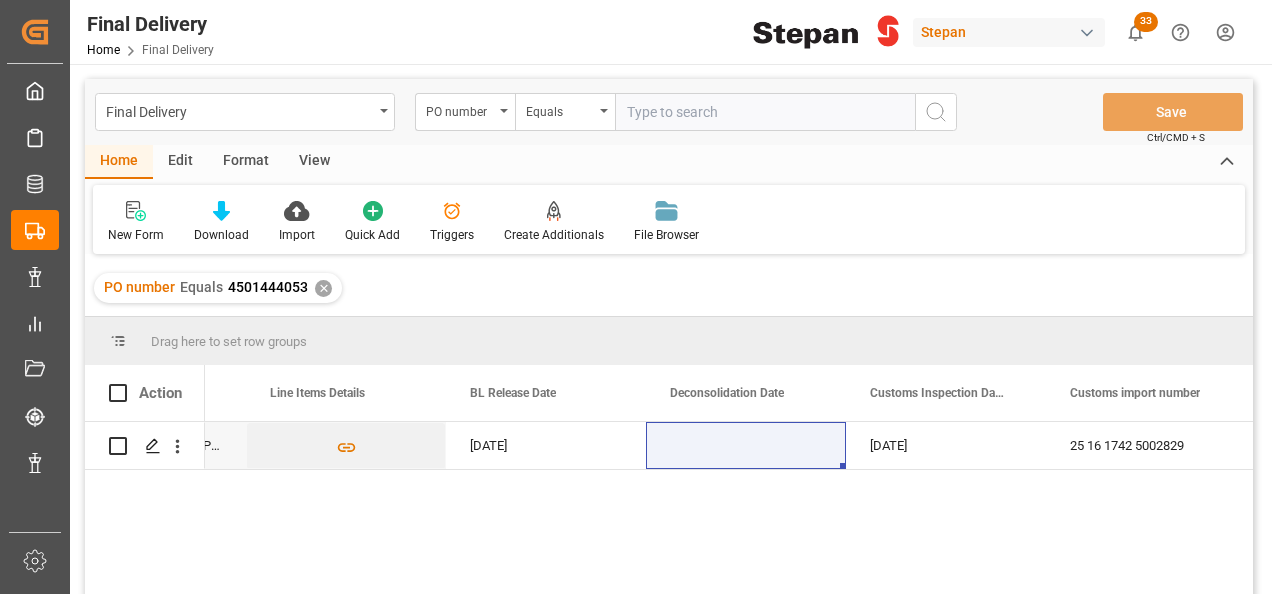 click at bounding box center (765, 112) 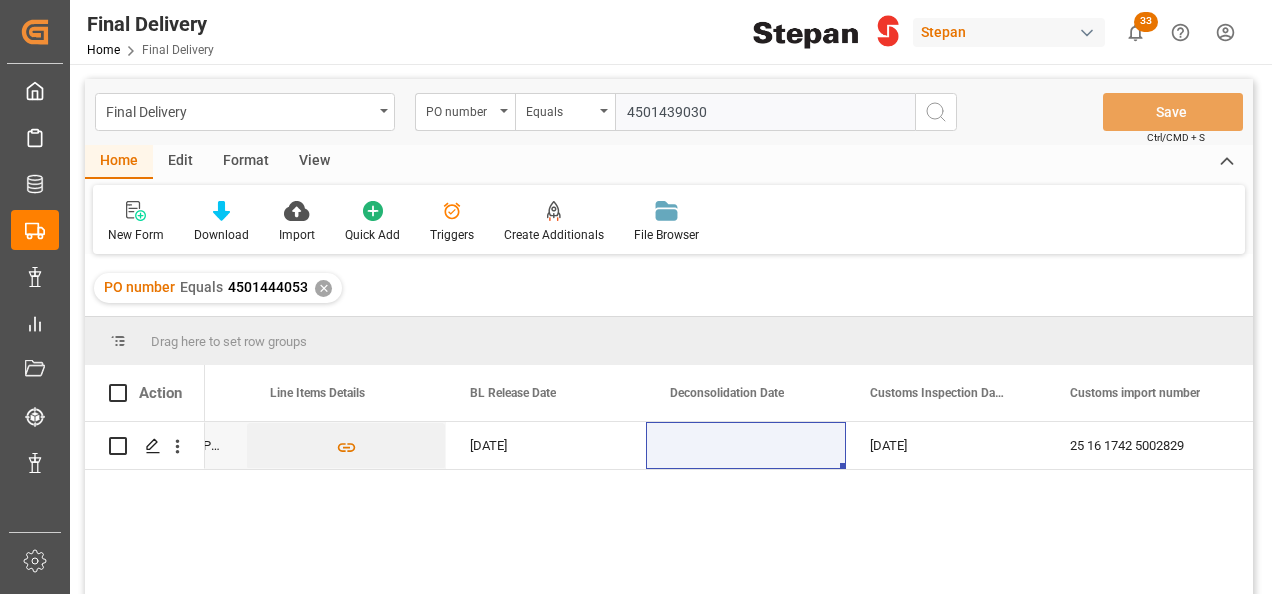 type on "4501439030" 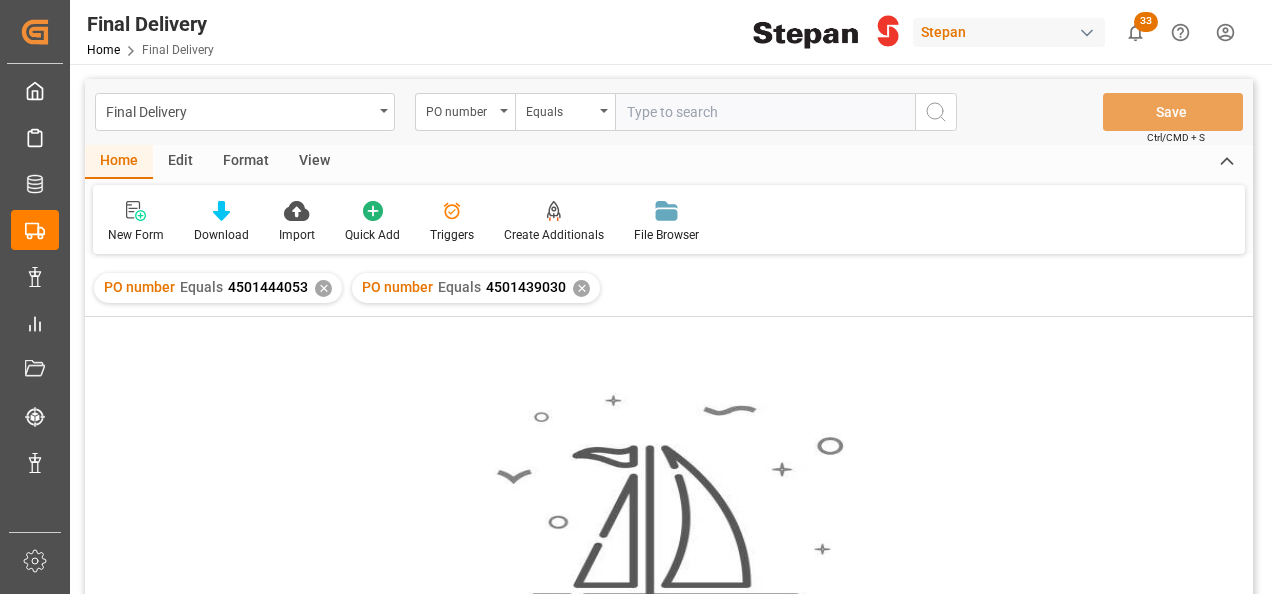click on "✕" at bounding box center [323, 288] 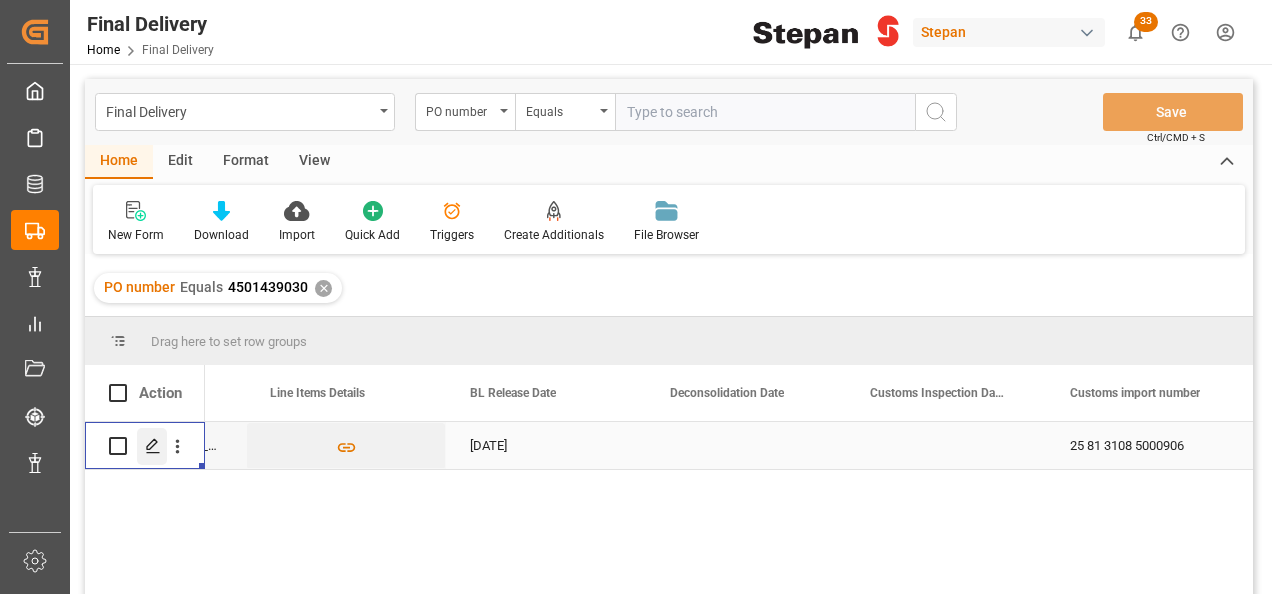 click 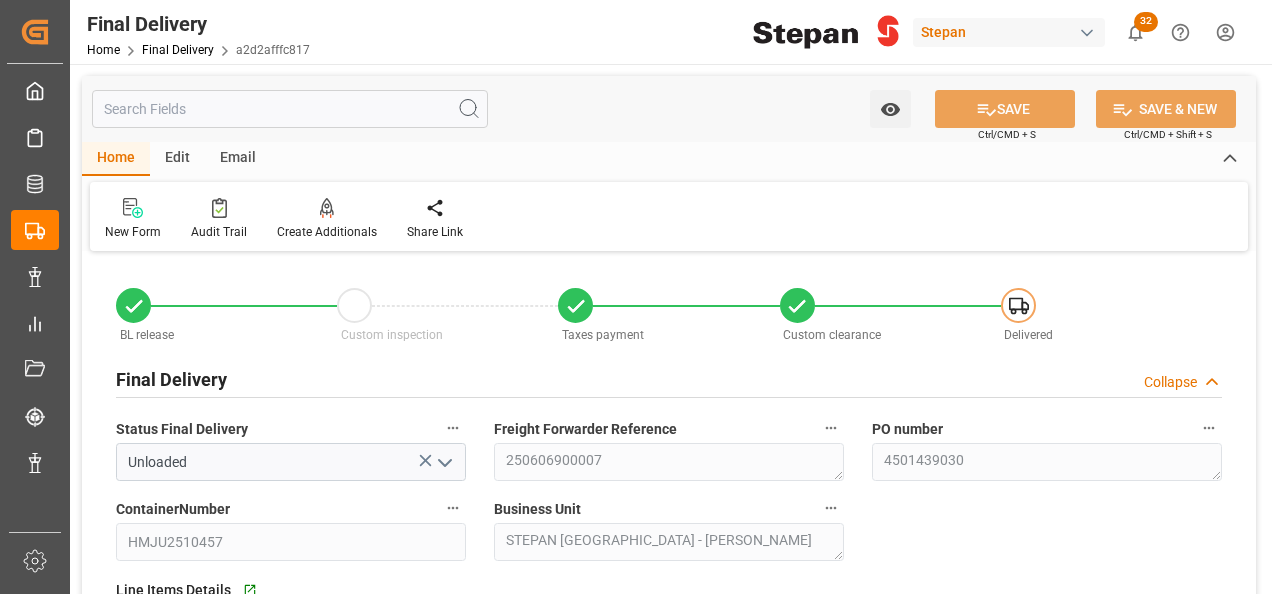 type on "[DATE]" 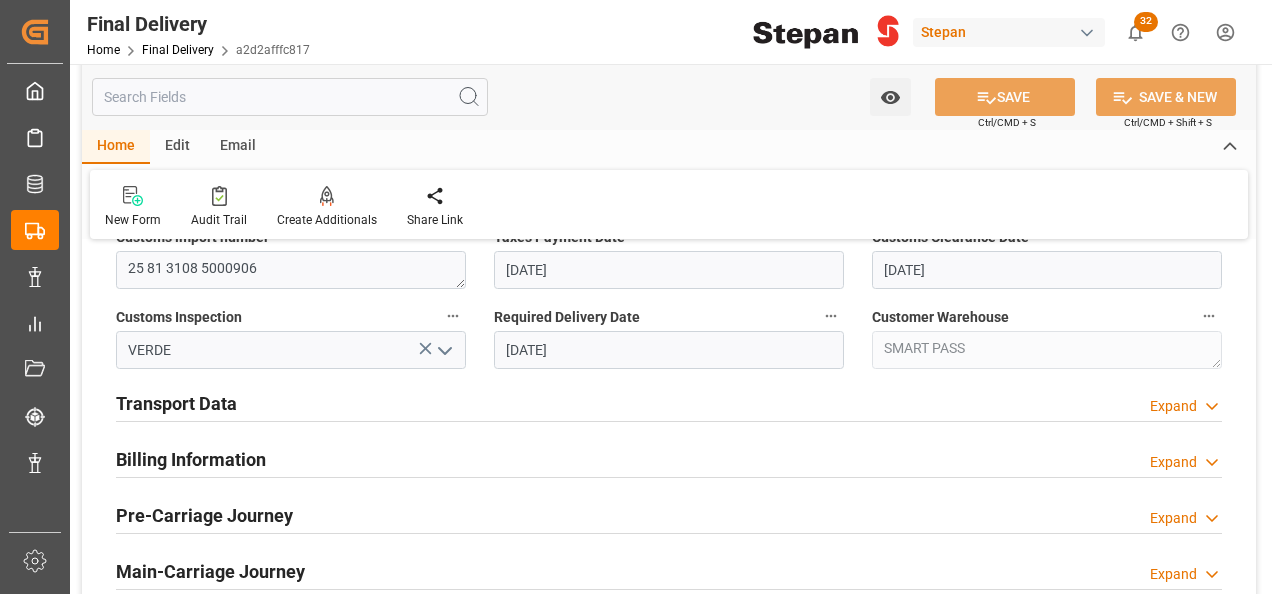 scroll, scrollTop: 700, scrollLeft: 0, axis: vertical 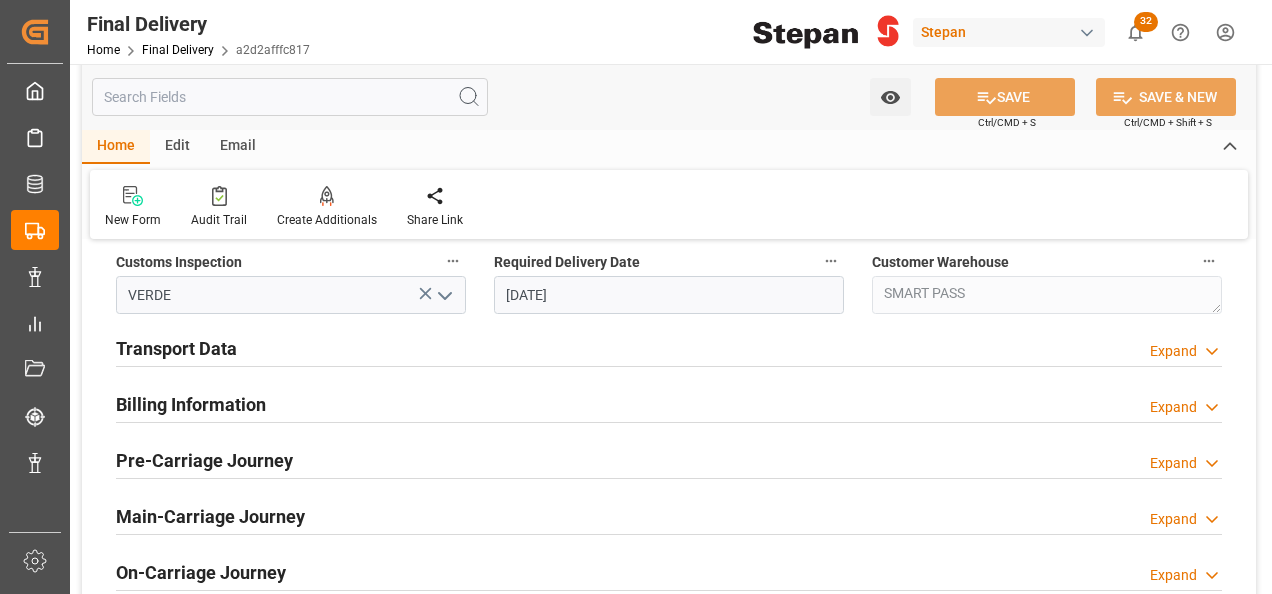 drag, startPoint x: 1172, startPoint y: 344, endPoint x: 1176, endPoint y: 358, distance: 14.56022 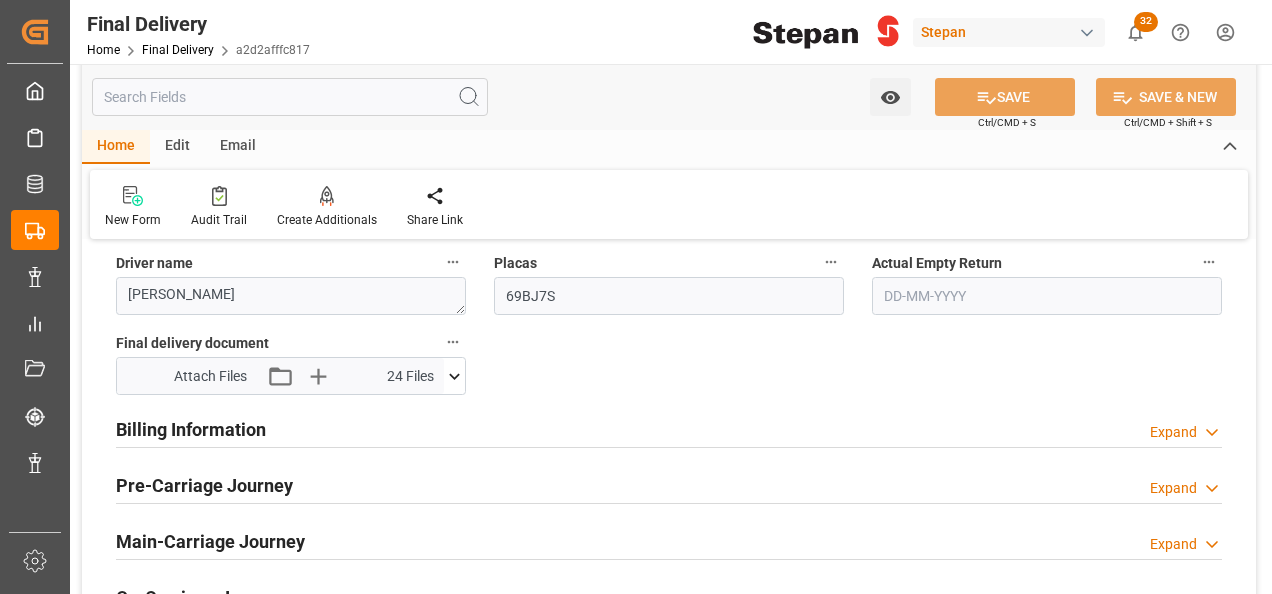 scroll, scrollTop: 1000, scrollLeft: 0, axis: vertical 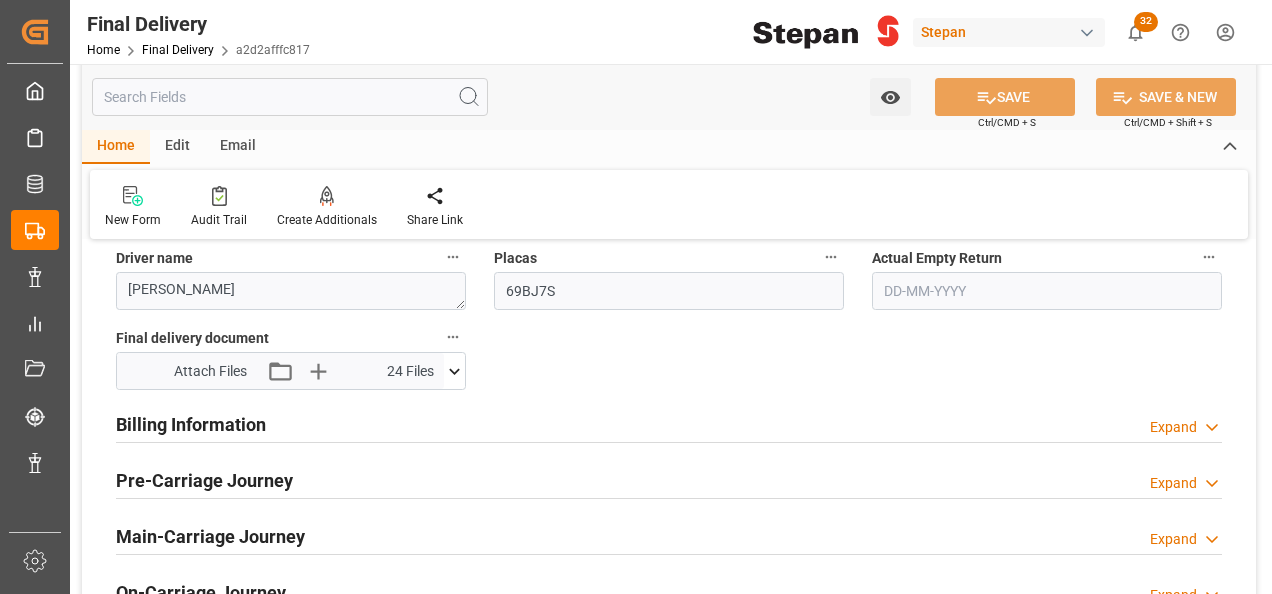click on "Expand" at bounding box center [1173, 427] 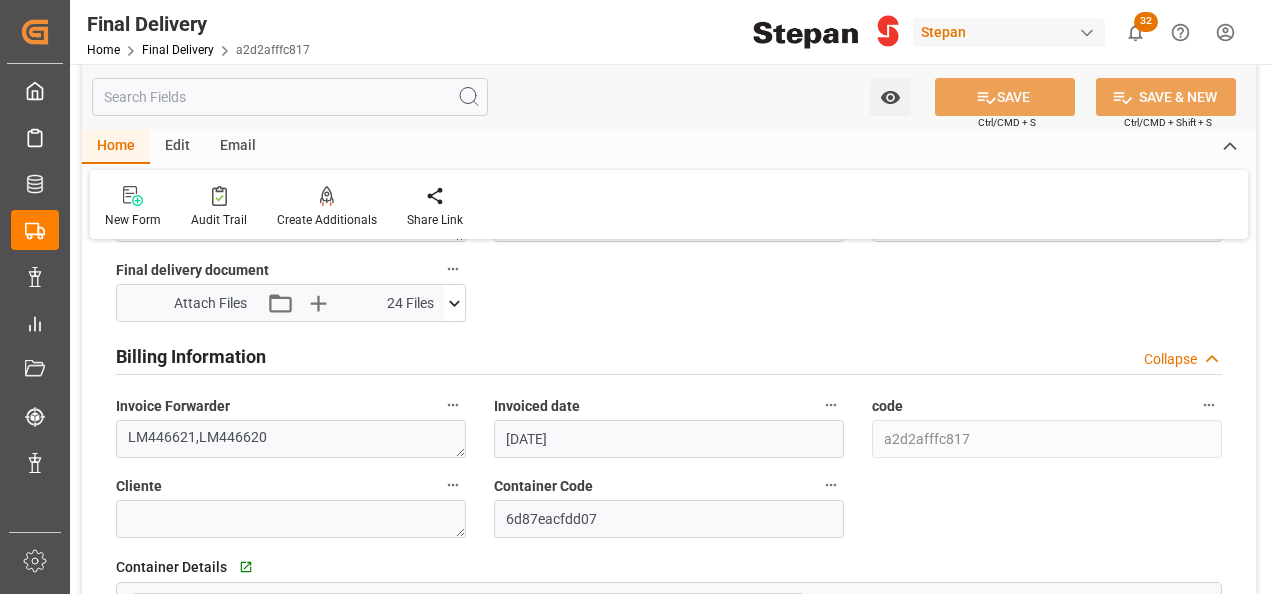 scroll, scrollTop: 1100, scrollLeft: 0, axis: vertical 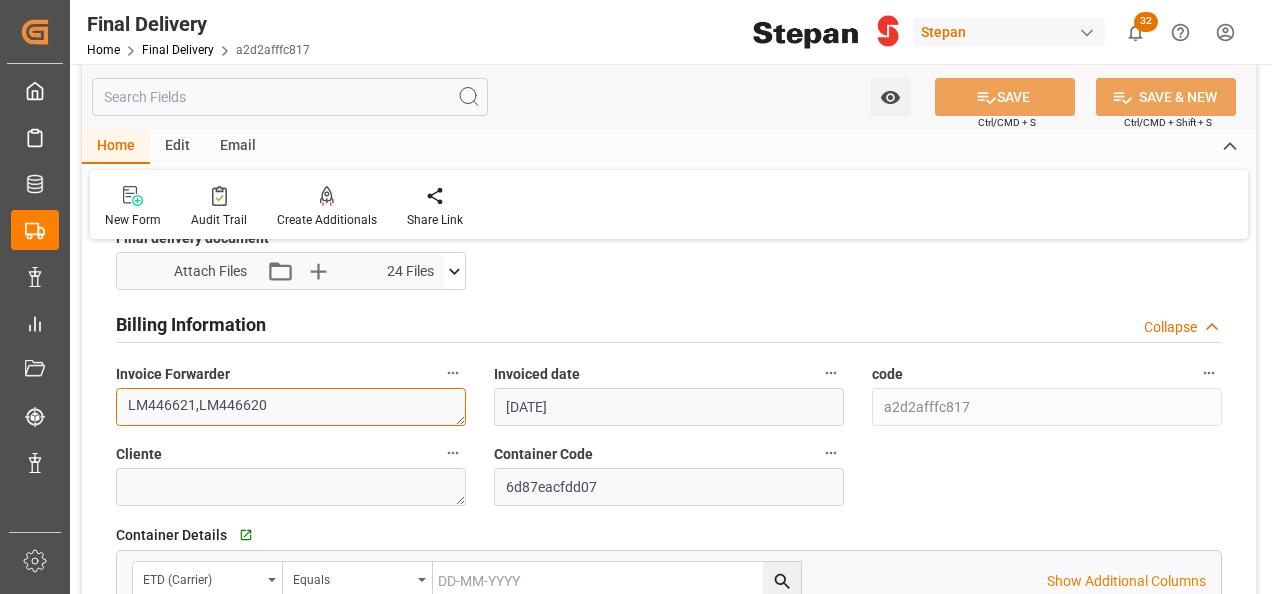 click on "LM446621,LM446620" at bounding box center (291, 407) 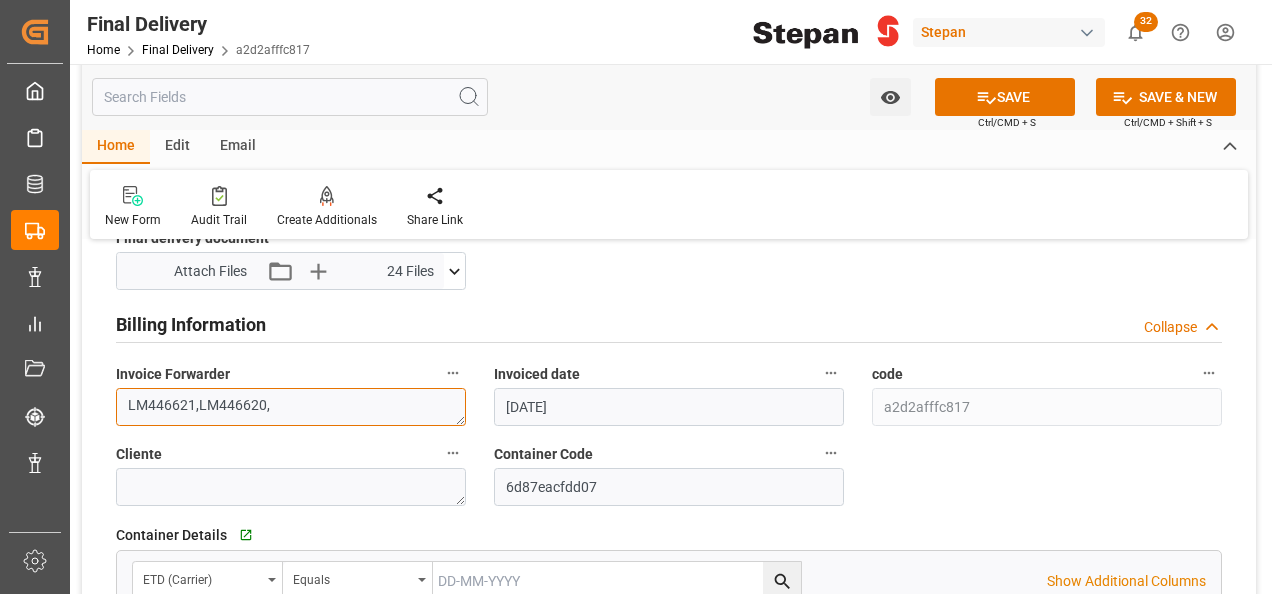paste on "LM448417" 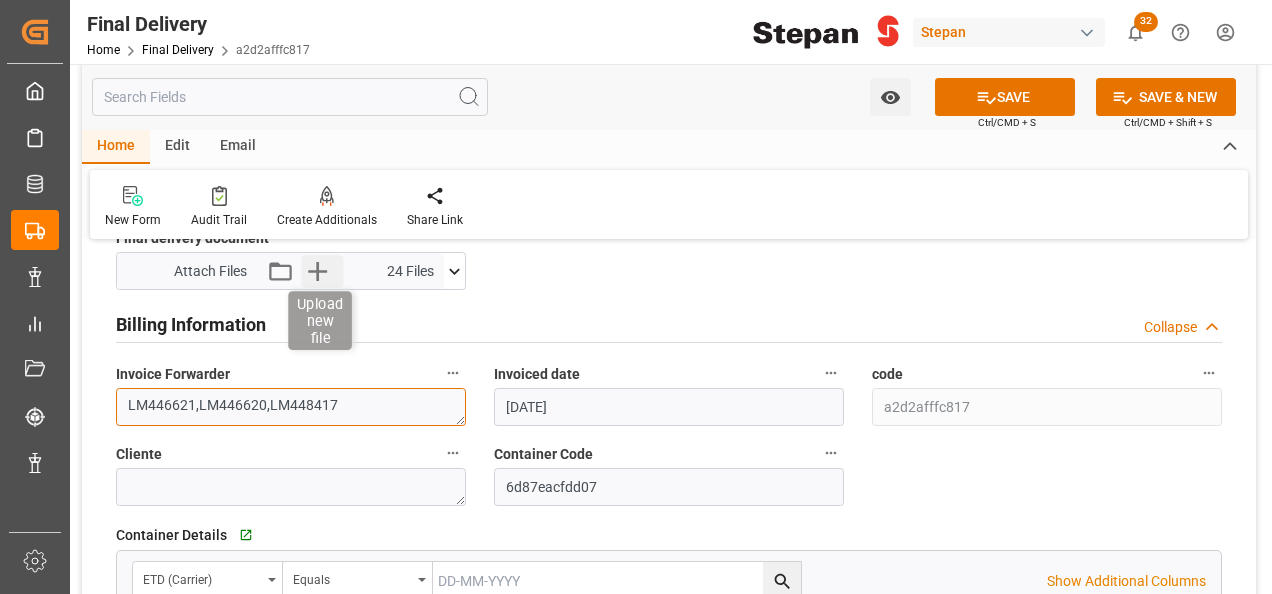 type on "LM446621,LM446620,LM448417" 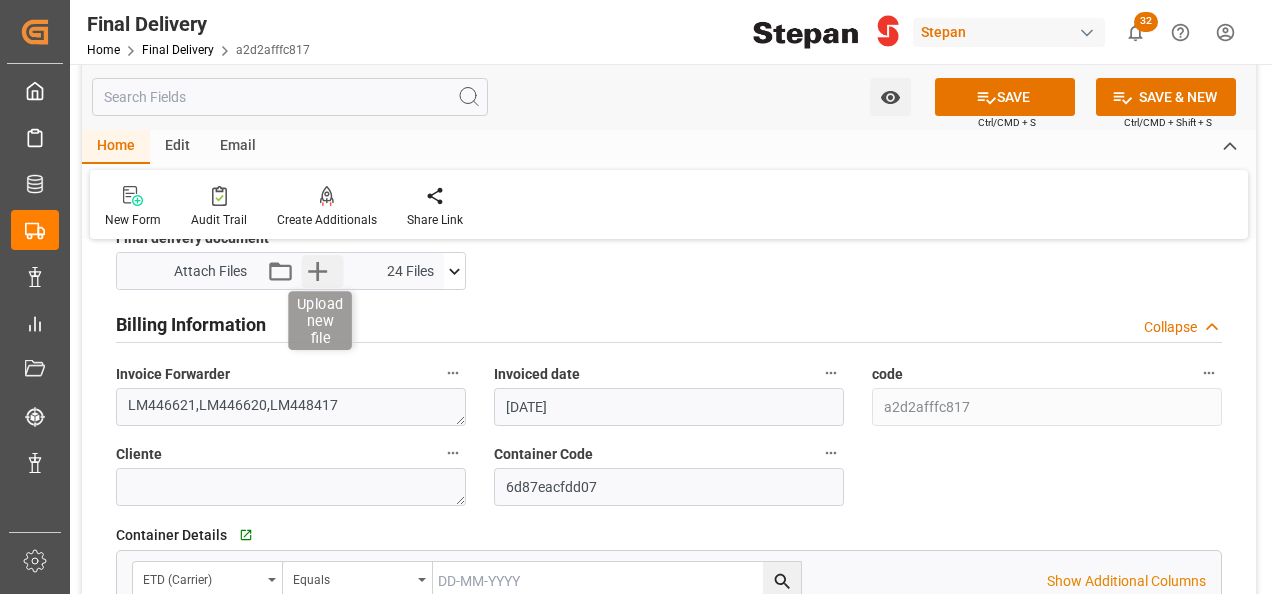 click 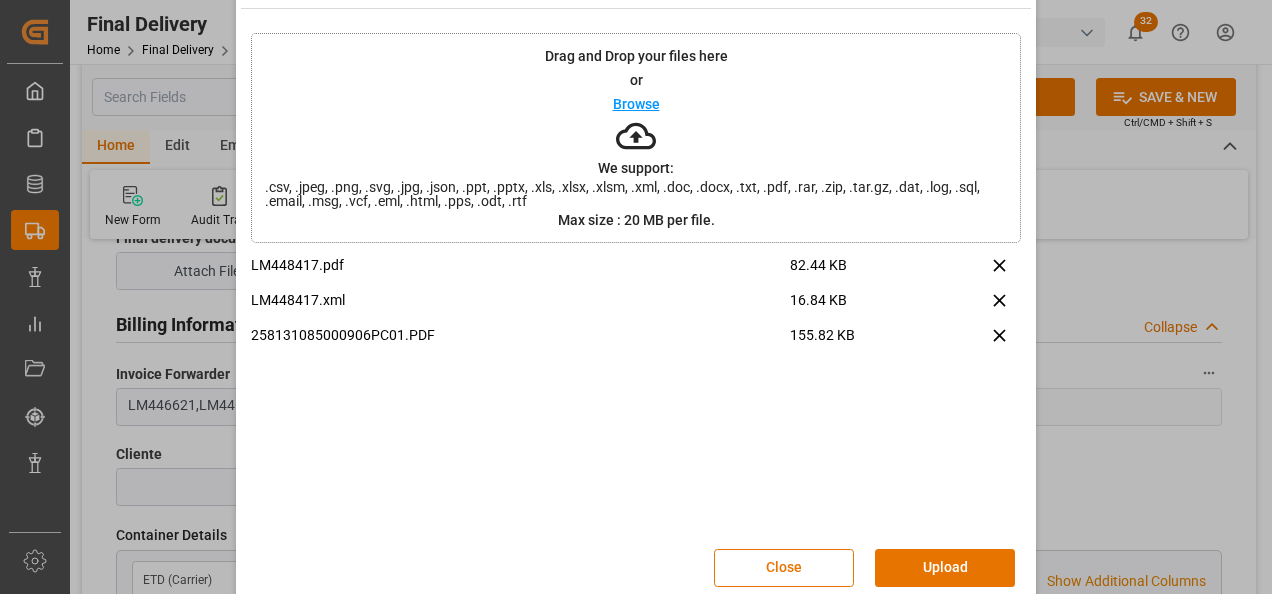 scroll, scrollTop: 79, scrollLeft: 0, axis: vertical 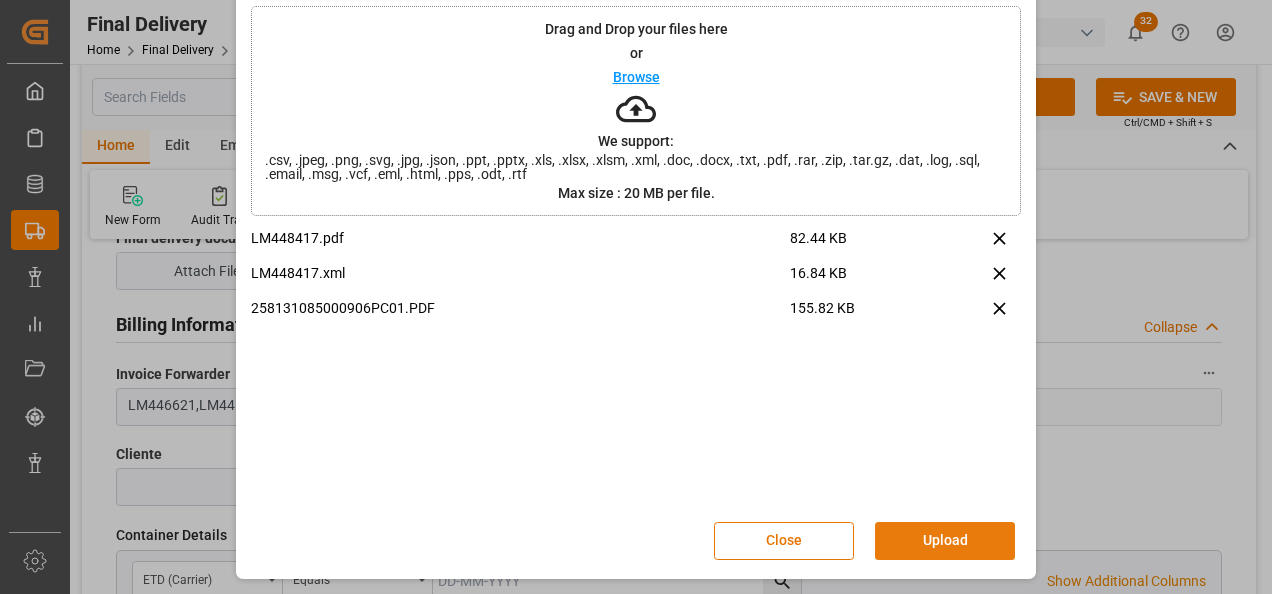 click on "Upload" at bounding box center [945, 541] 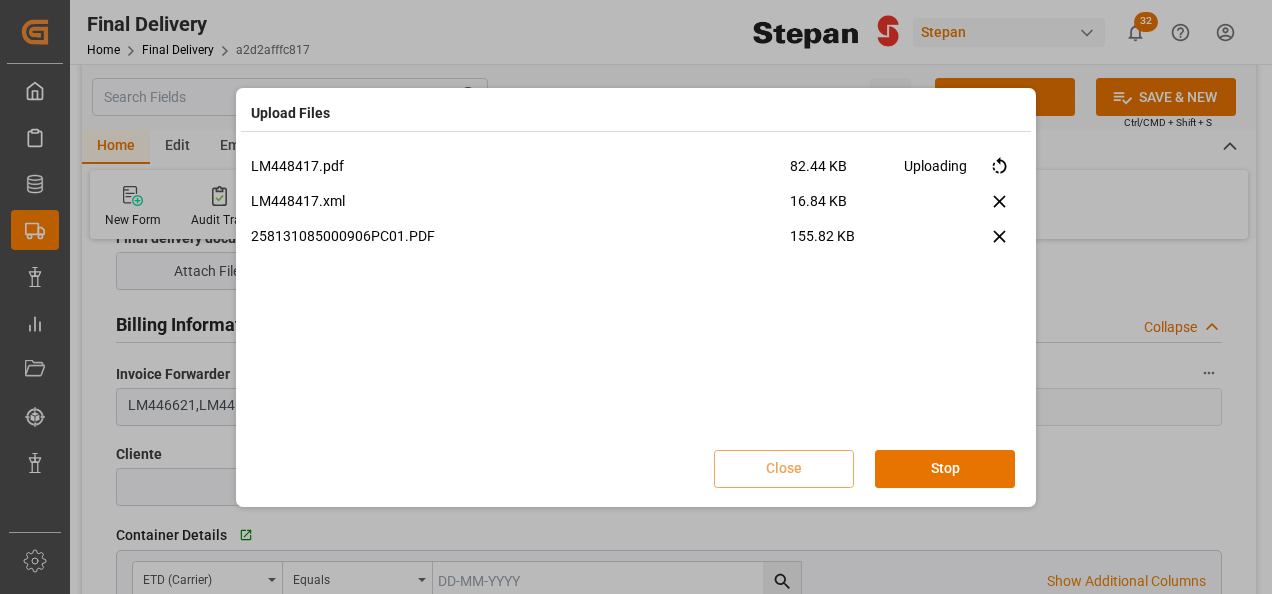scroll, scrollTop: 0, scrollLeft: 0, axis: both 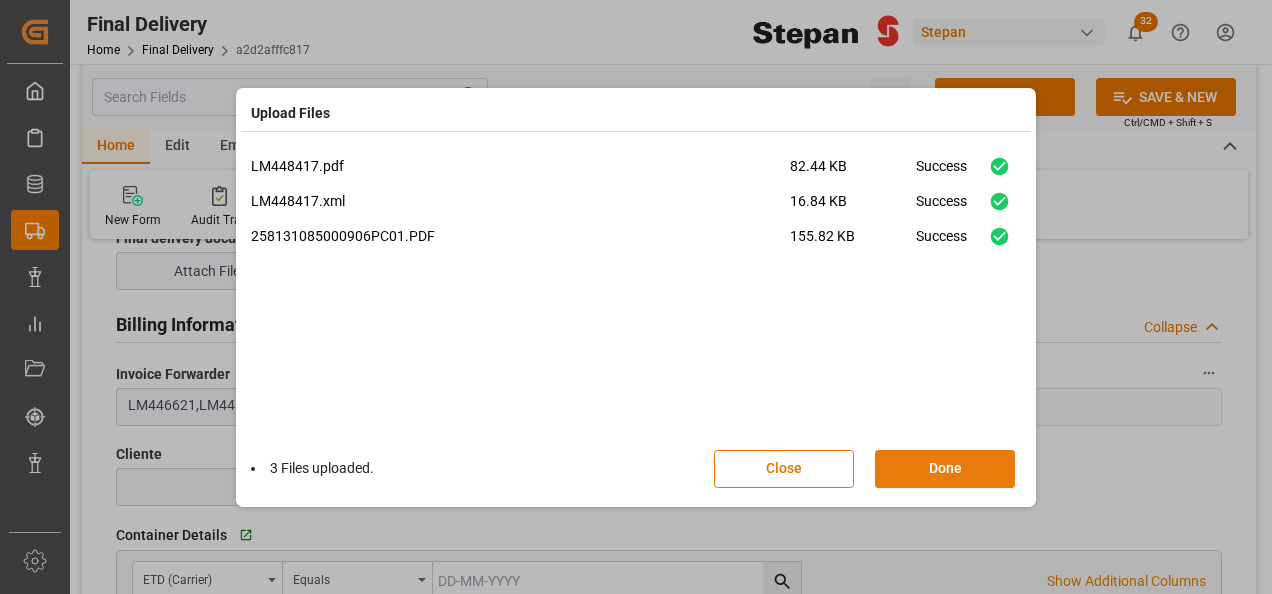 click on "Done" at bounding box center (945, 469) 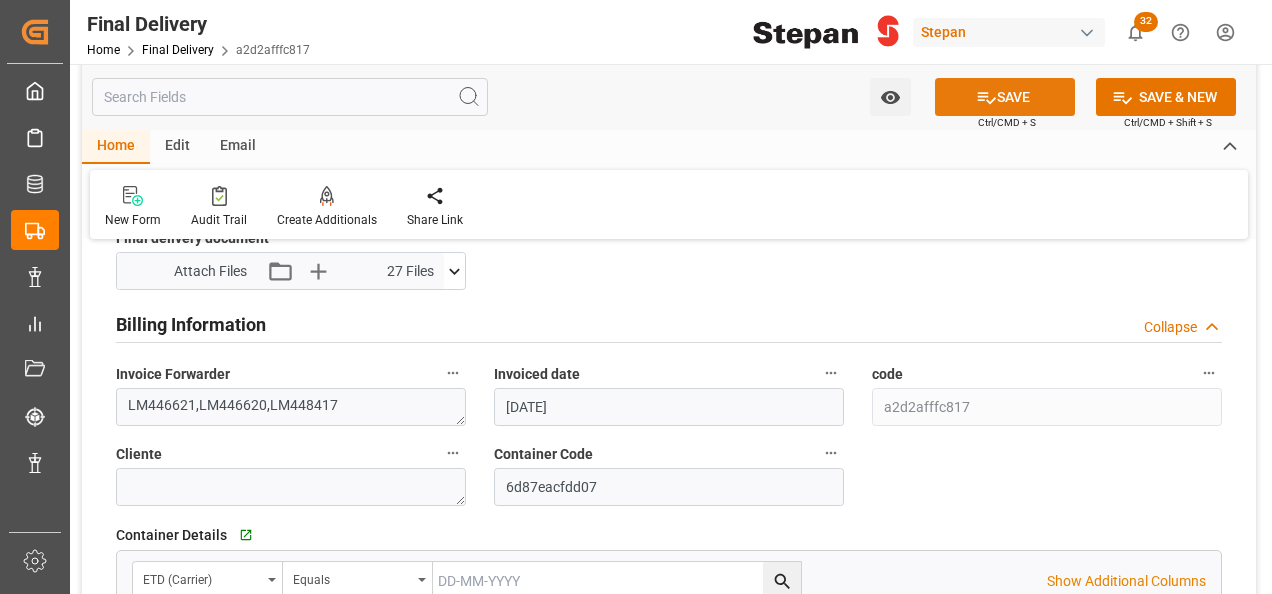 click on "SAVE" at bounding box center [1005, 97] 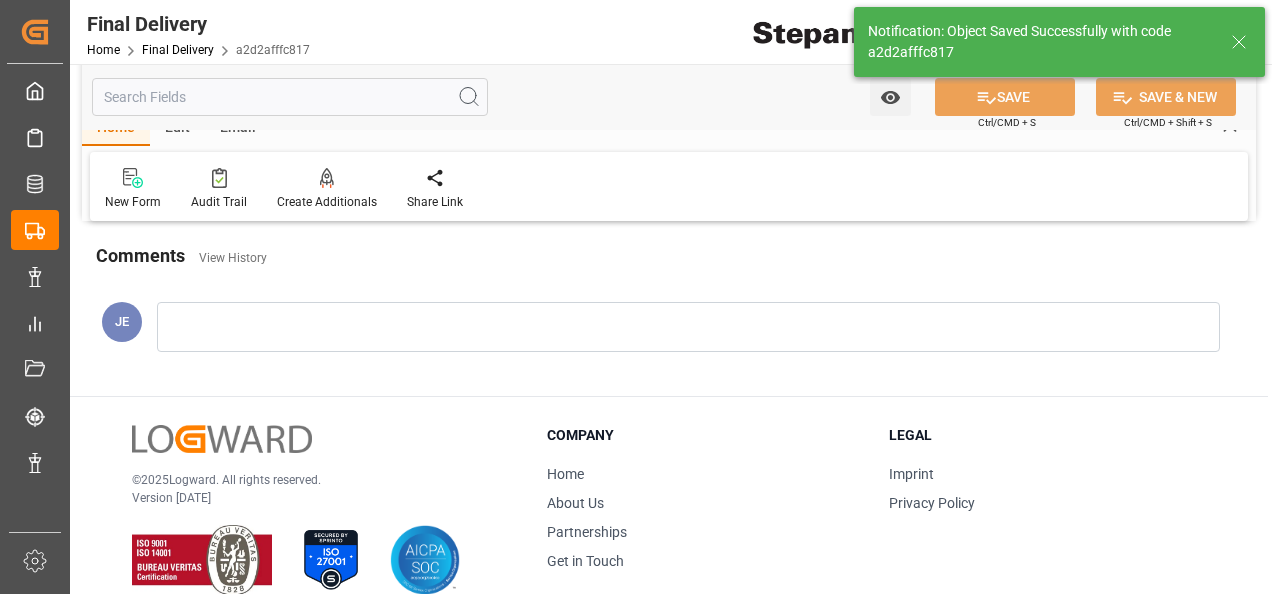 scroll, scrollTop: 780, scrollLeft: 0, axis: vertical 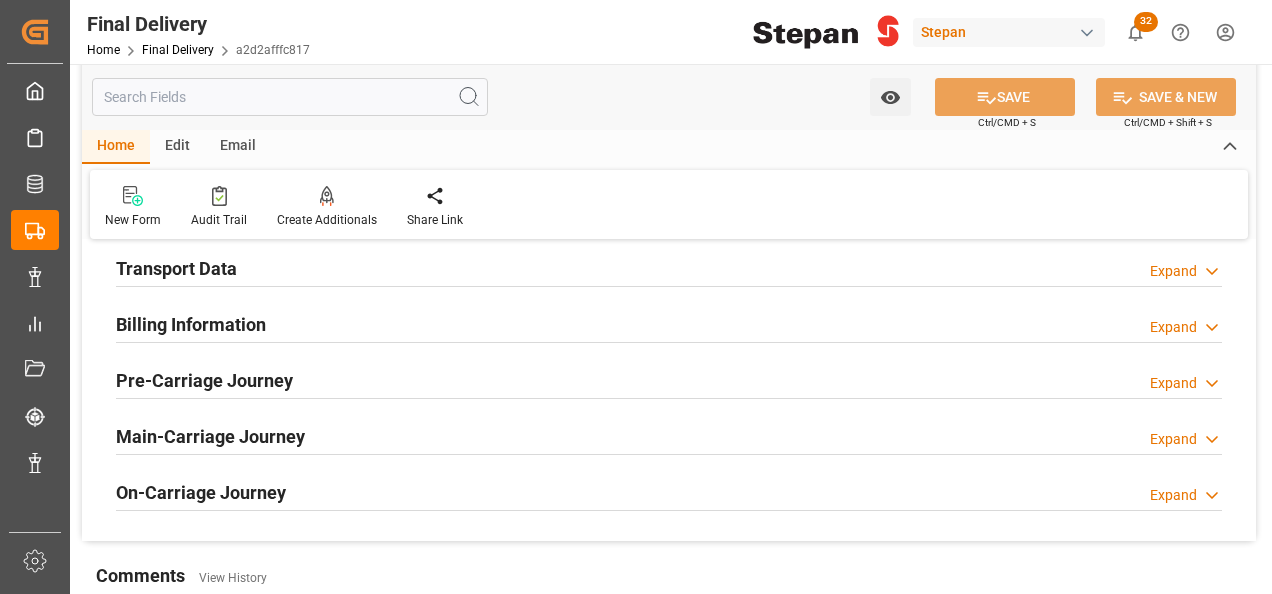 click on "Final Delivery" at bounding box center [198, 24] 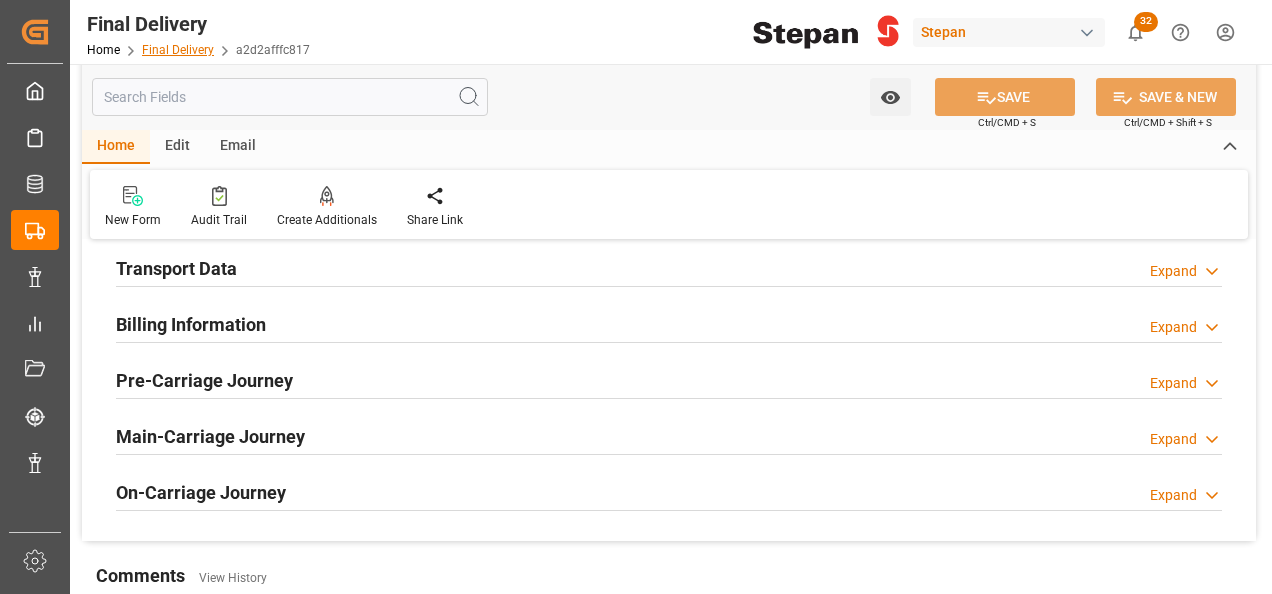 click on "Final Delivery" at bounding box center [178, 50] 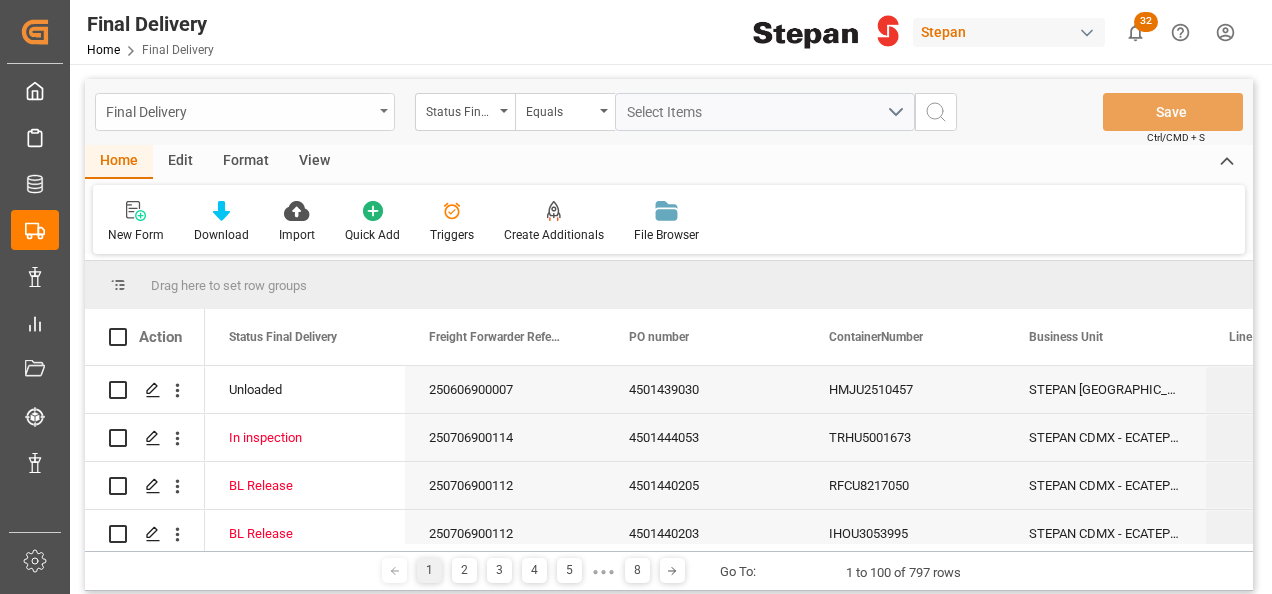 click at bounding box center [384, 111] 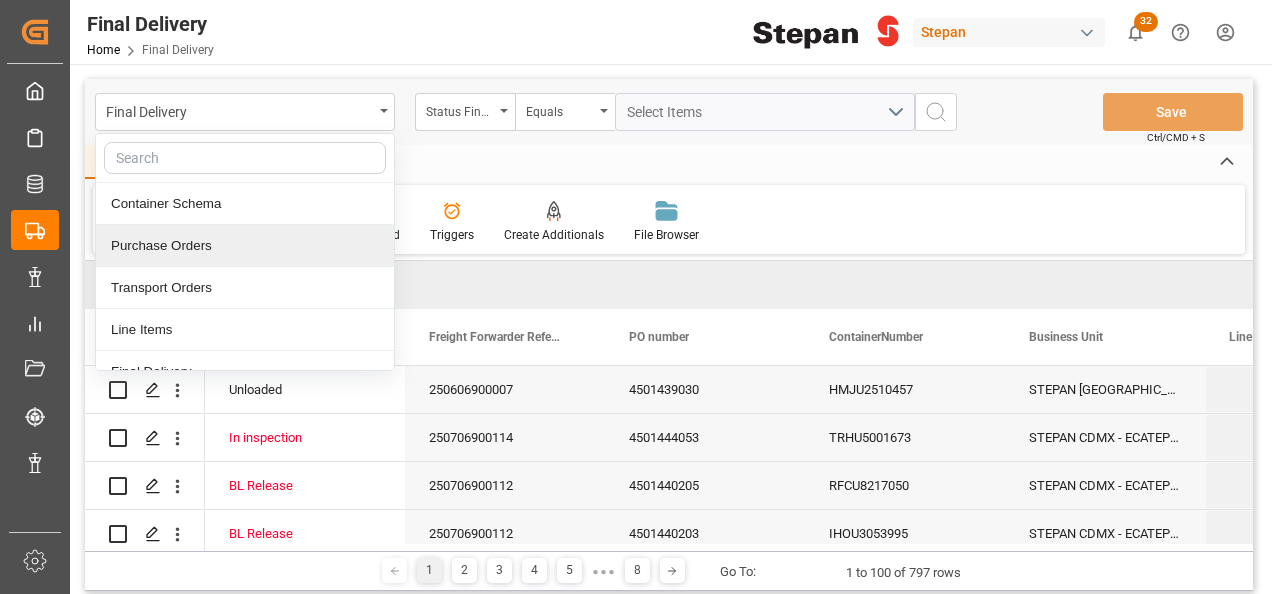 click on "Purchase Orders" at bounding box center [245, 246] 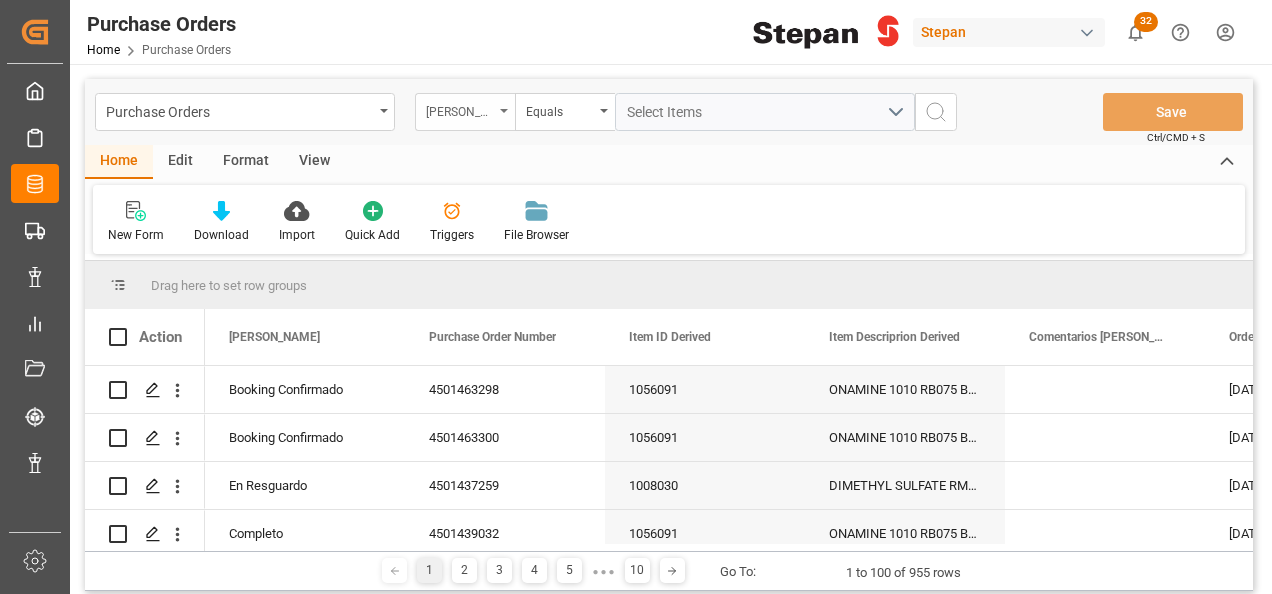 click at bounding box center (504, 111) 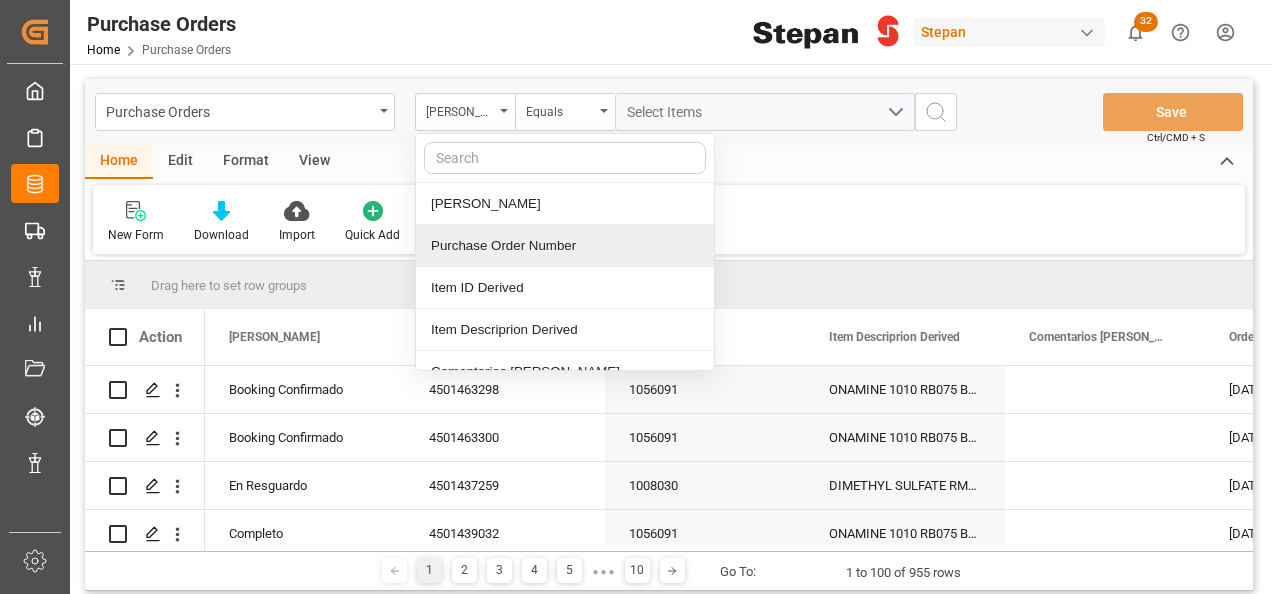 click on "Purchase Order Number" at bounding box center [565, 246] 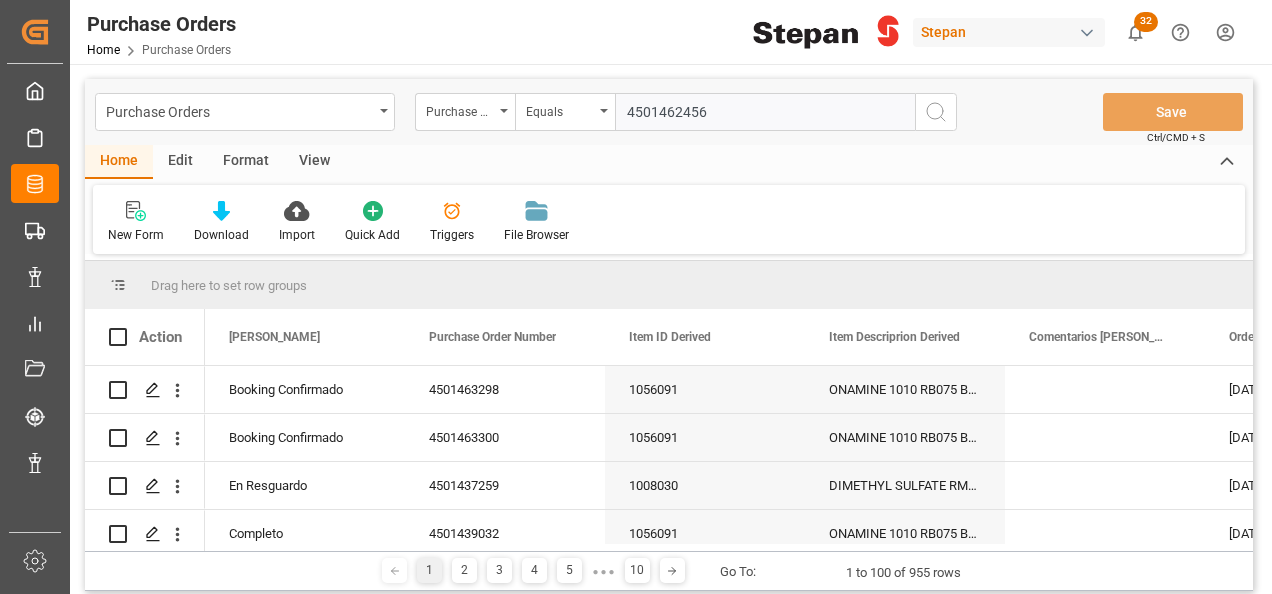 type on "4501462456" 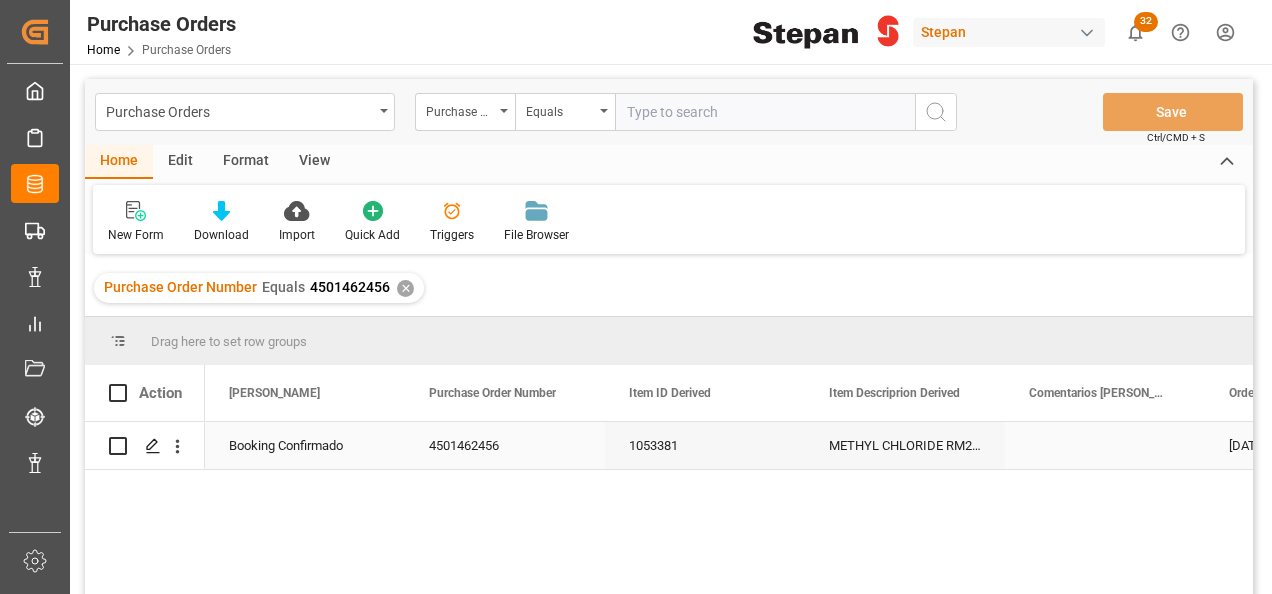 click on "Booking Confirmado" at bounding box center (305, 446) 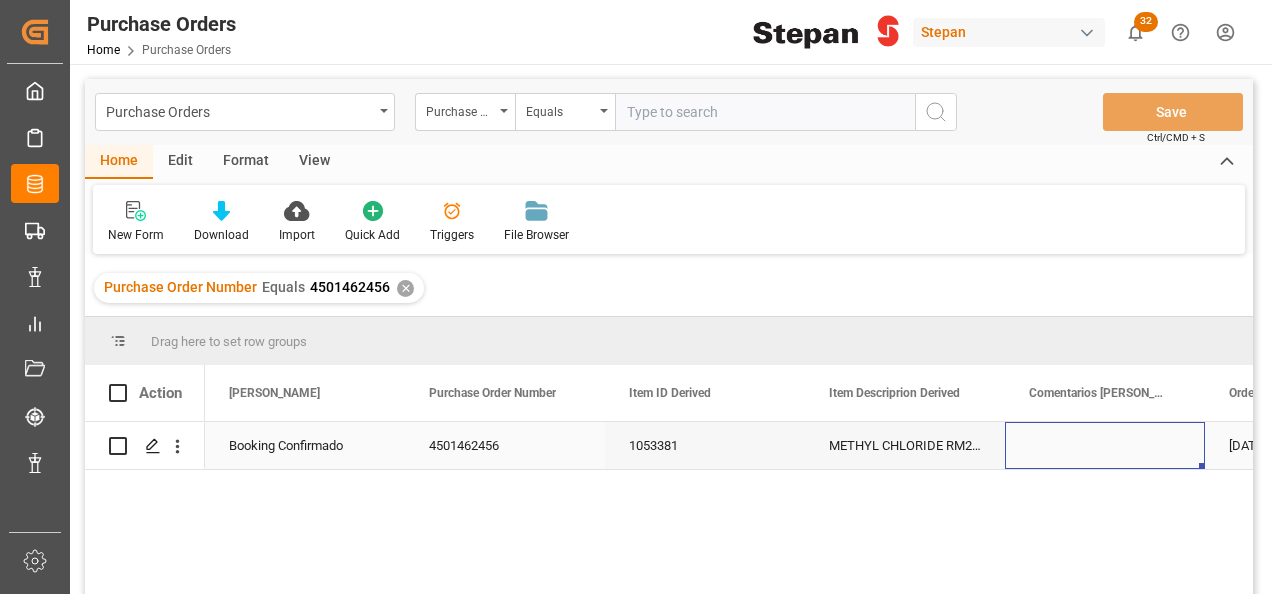 scroll, scrollTop: 0, scrollLeft: 158, axis: horizontal 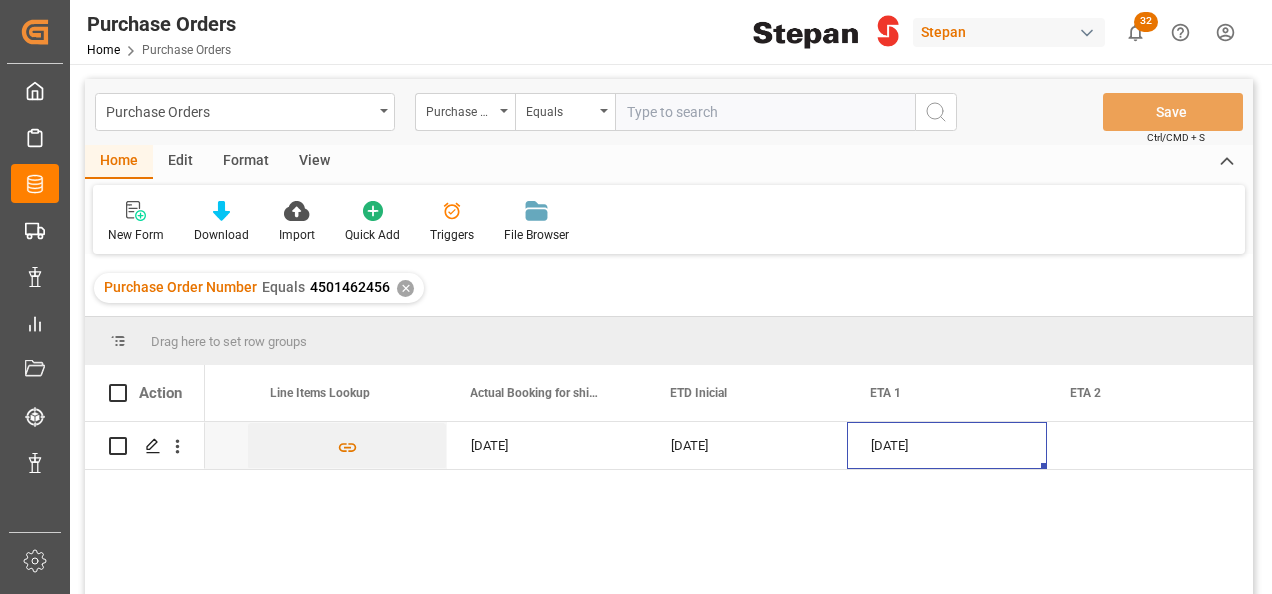 click on "✕" at bounding box center [405, 288] 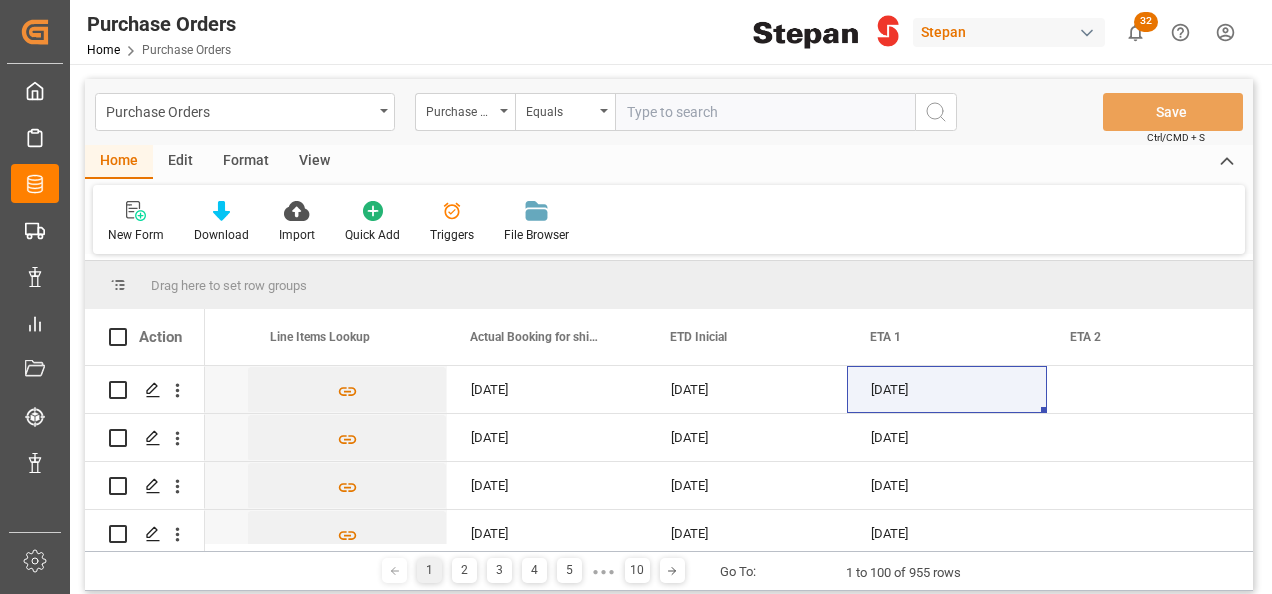 scroll, scrollTop: 0, scrollLeft: 2159, axis: horizontal 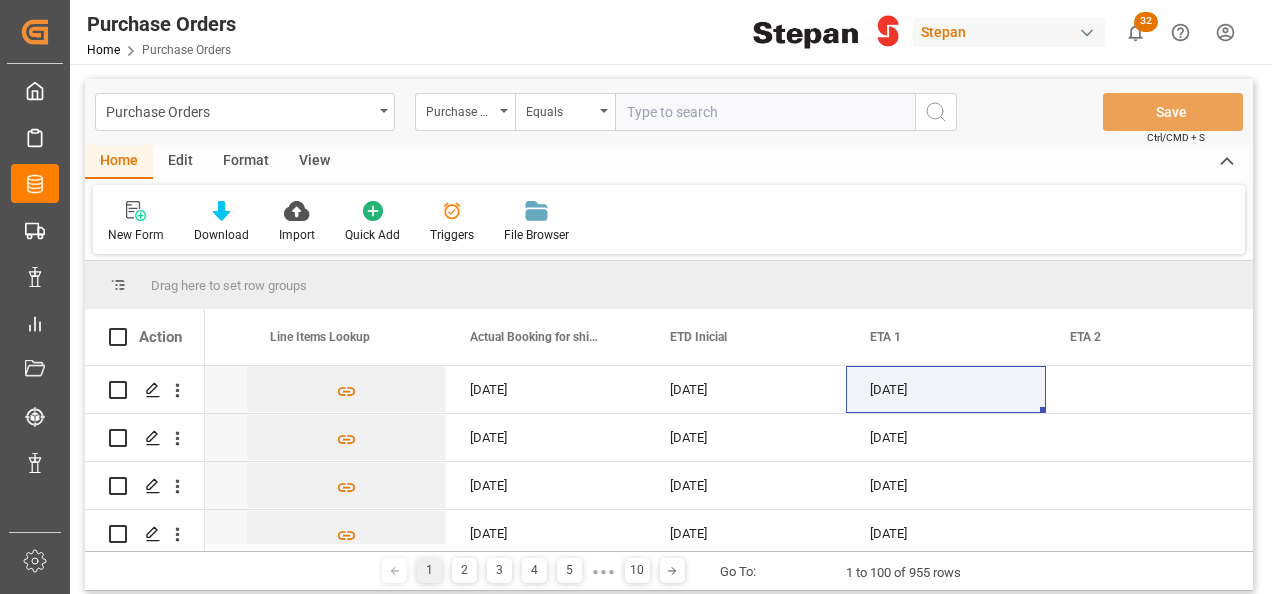 click at bounding box center [765, 112] 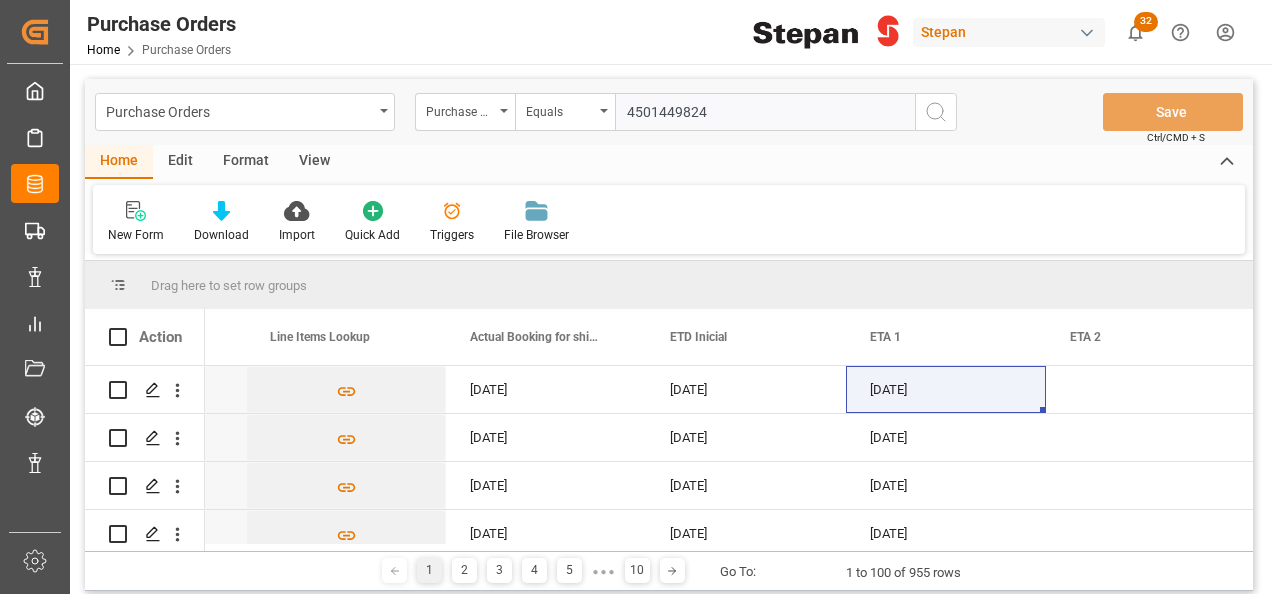 type on "4501449824" 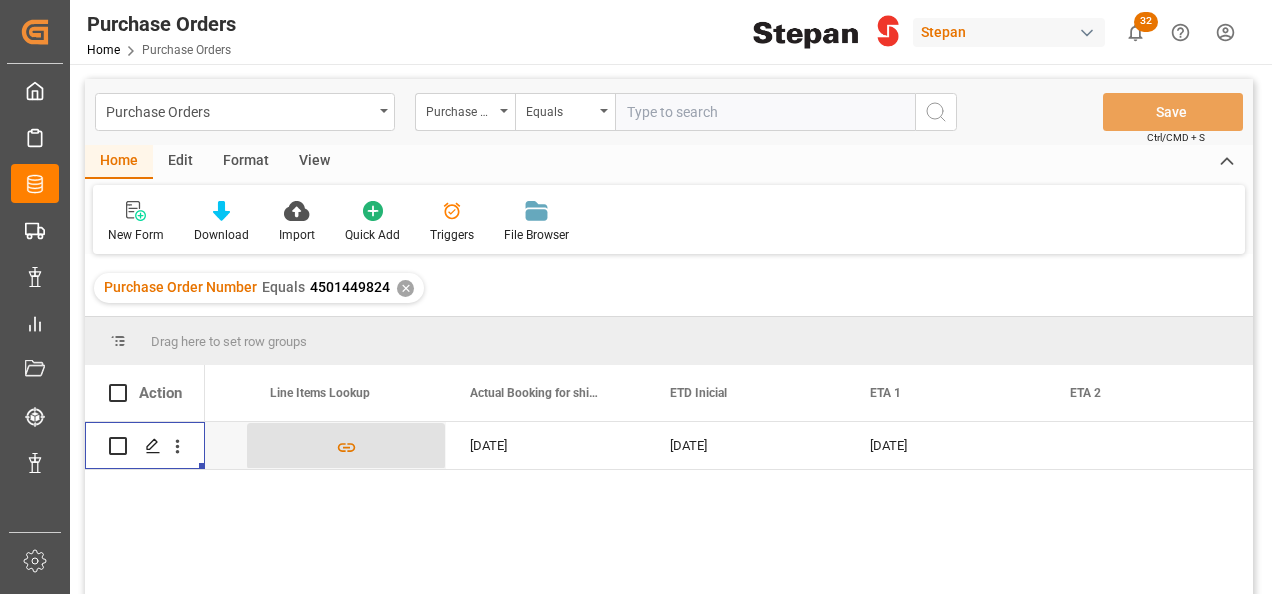 drag, startPoint x: 148, startPoint y: 450, endPoint x: 335, endPoint y: 468, distance: 187.86432 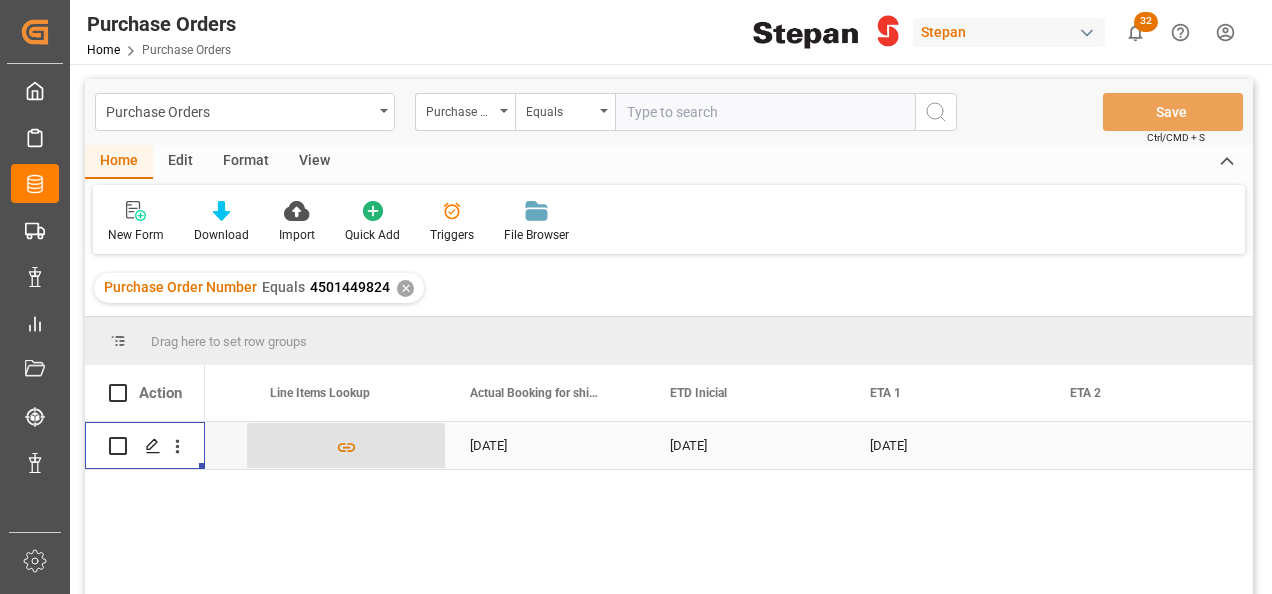 click at bounding box center [346, 446] 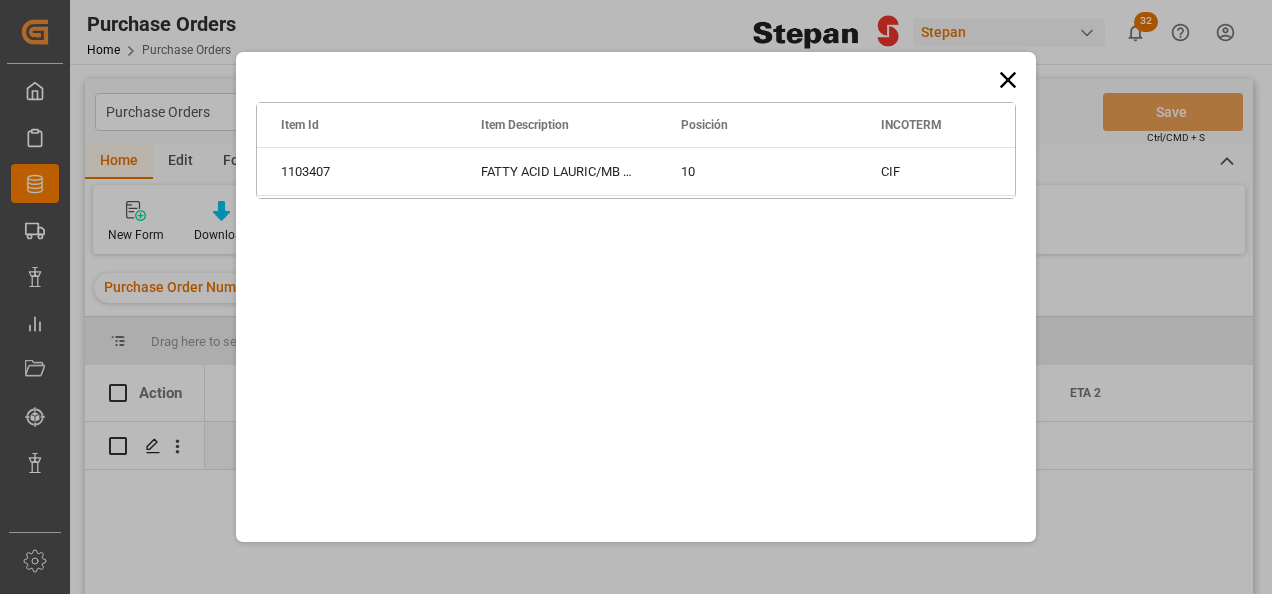 drag, startPoint x: 1005, startPoint y: 70, endPoint x: 1000, endPoint y: 96, distance: 26.476404 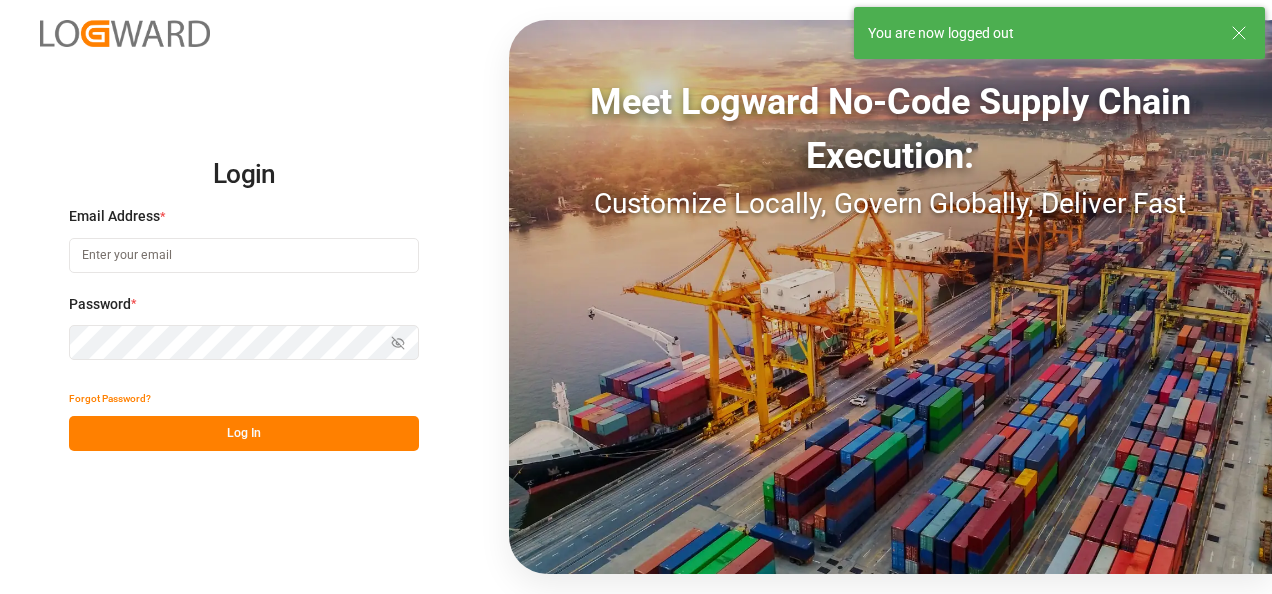 type on "[PERSON_NAME][EMAIL_ADDRESS][PERSON_NAME][DOMAIN_NAME]" 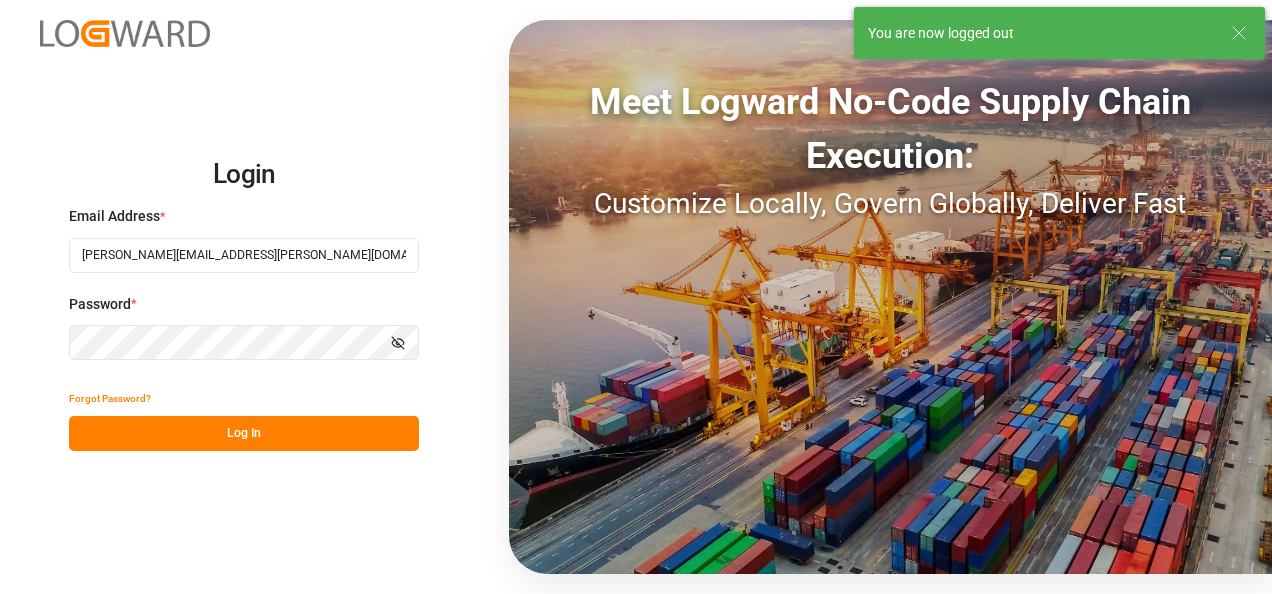 click on "Log In" at bounding box center [244, 433] 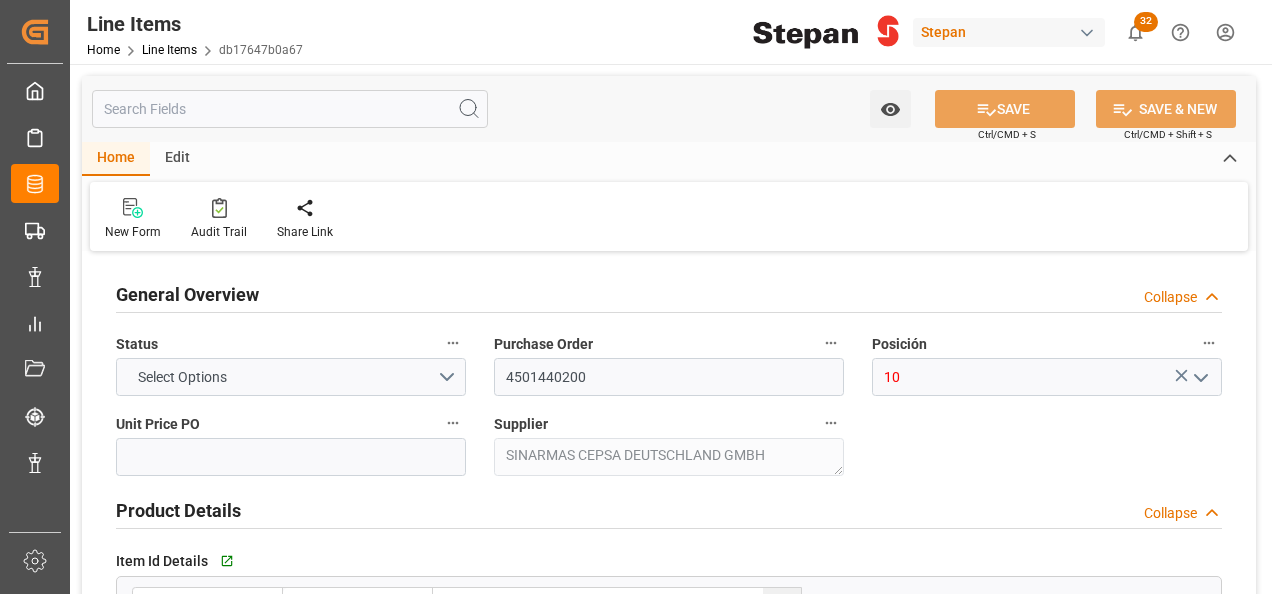 type on "2785.62" 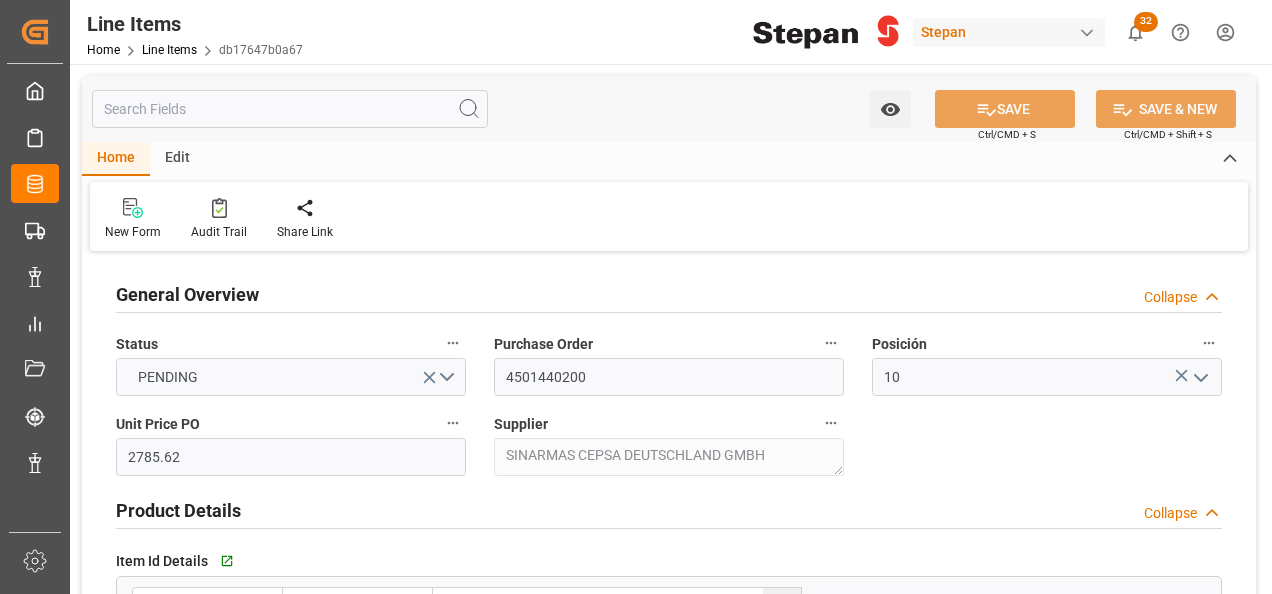 type on "[DATE]" 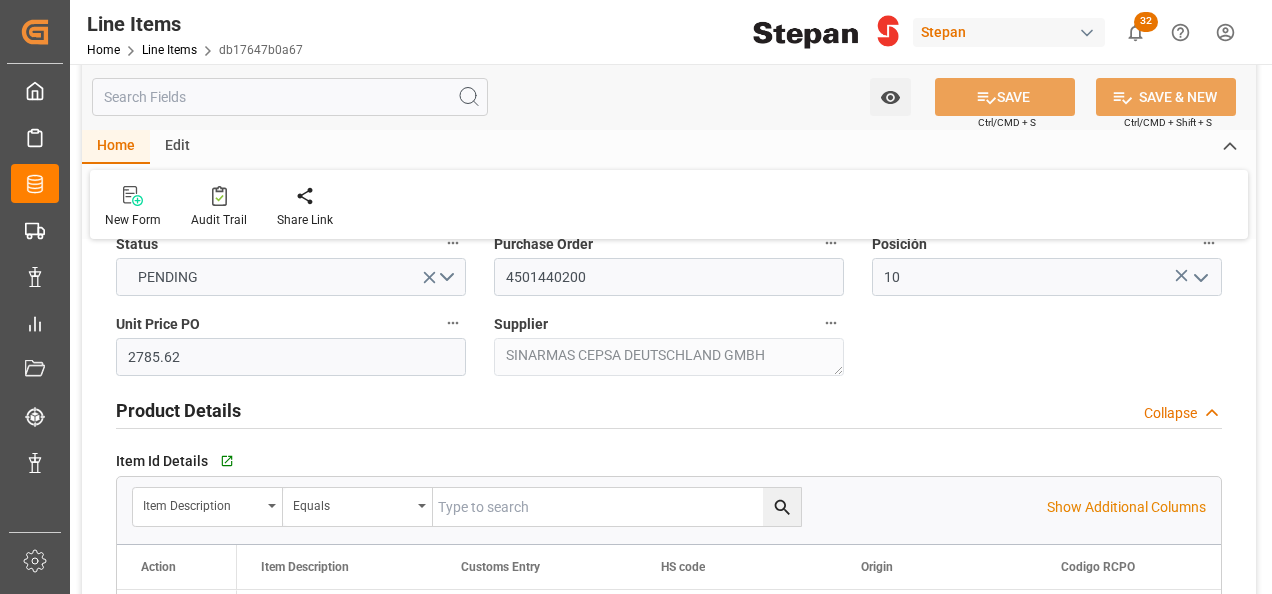scroll, scrollTop: 0, scrollLeft: 0, axis: both 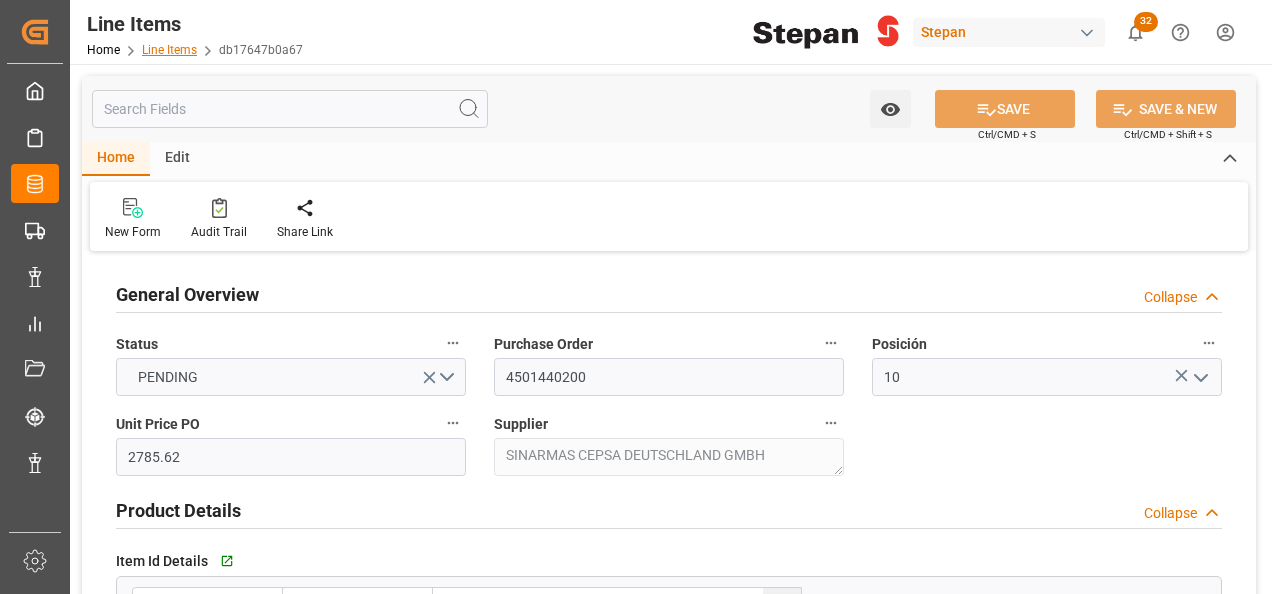 click on "Line Items" at bounding box center [169, 50] 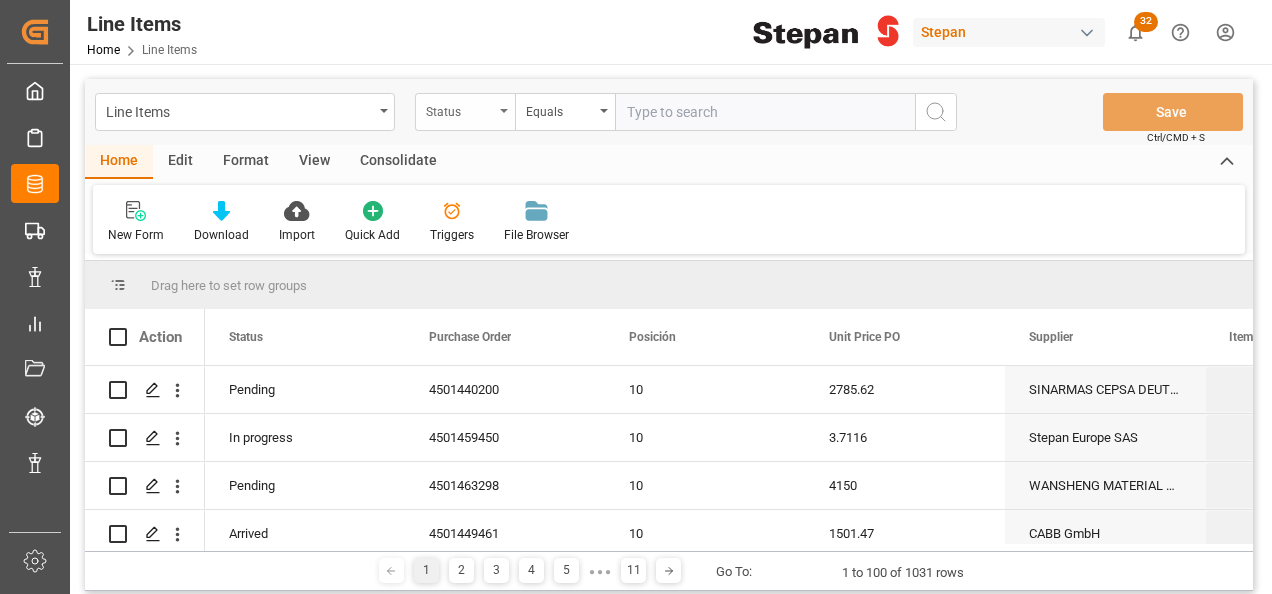 click on "Status" at bounding box center (460, 109) 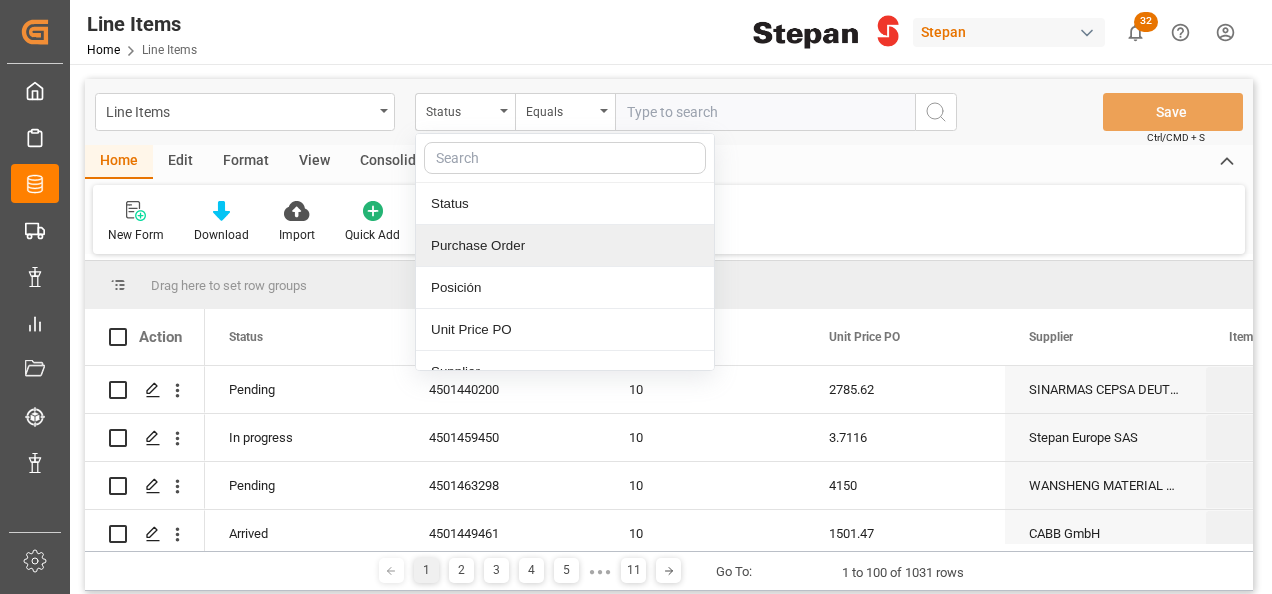 click on "Purchase Order" at bounding box center (565, 246) 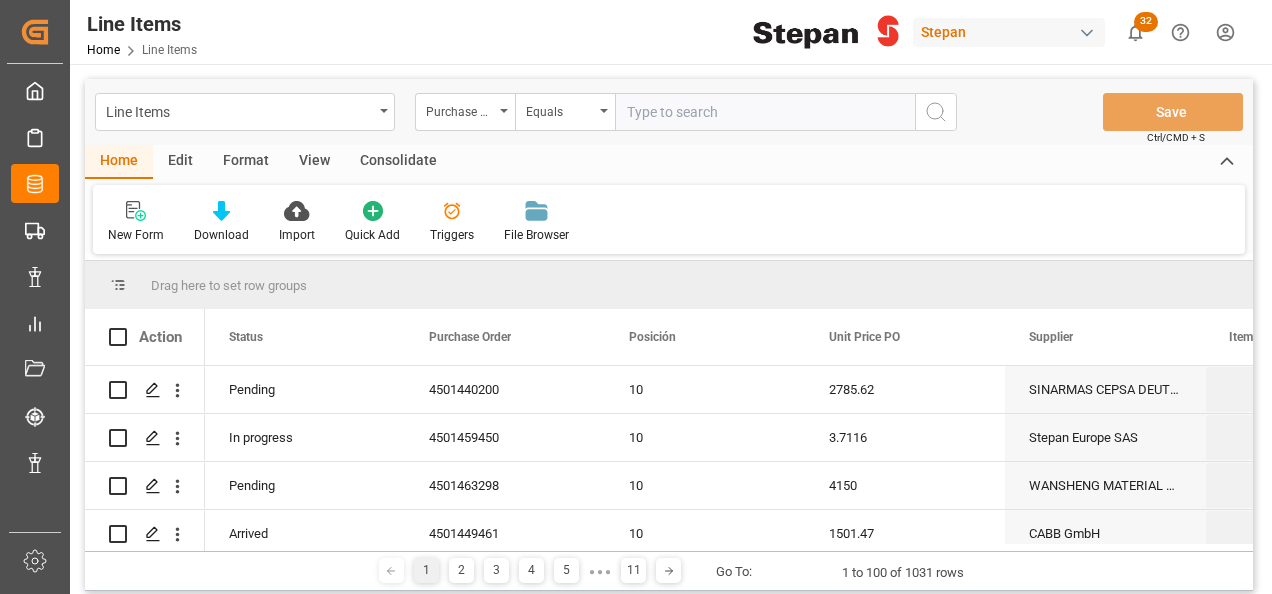 click at bounding box center (765, 112) 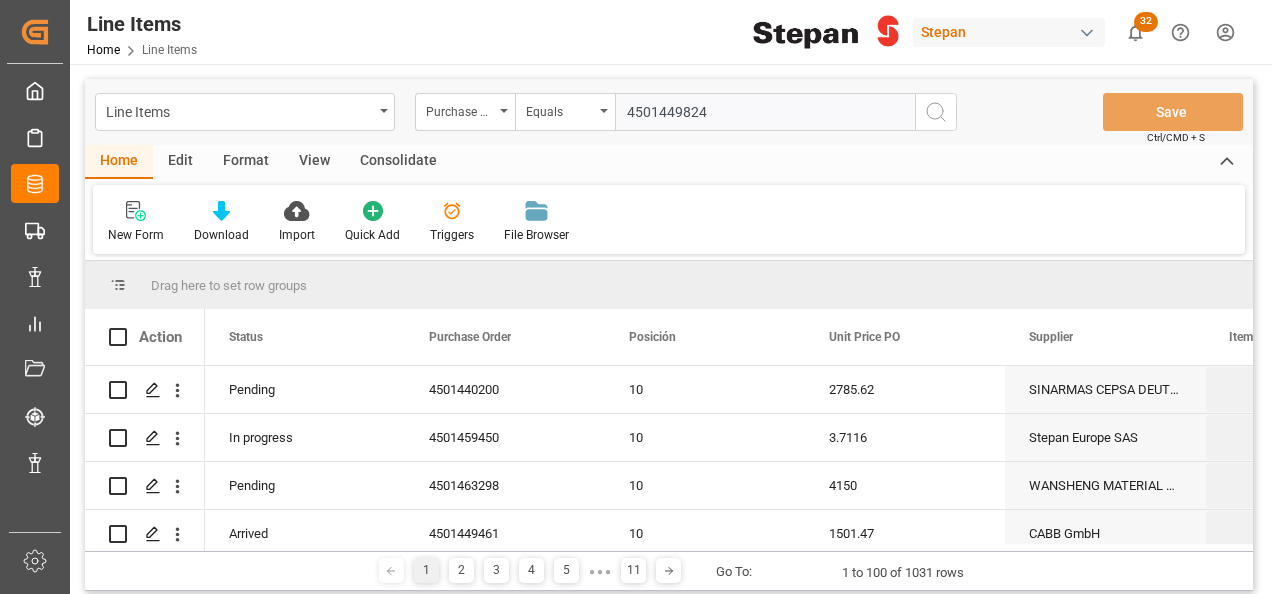 type on "4501449824" 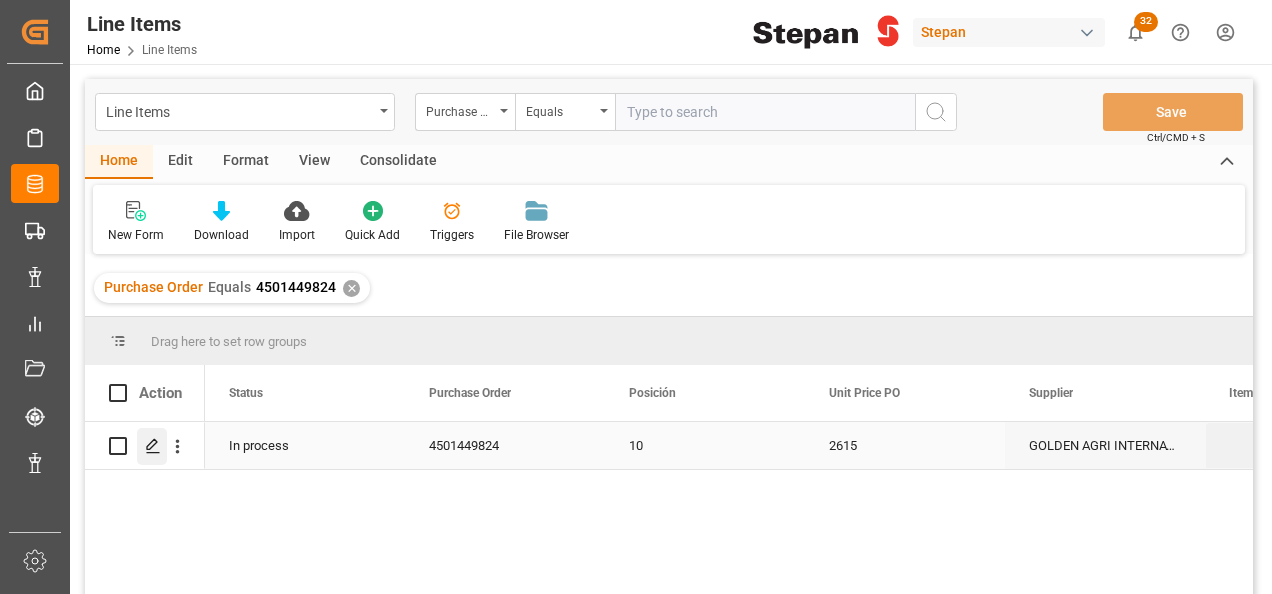 click 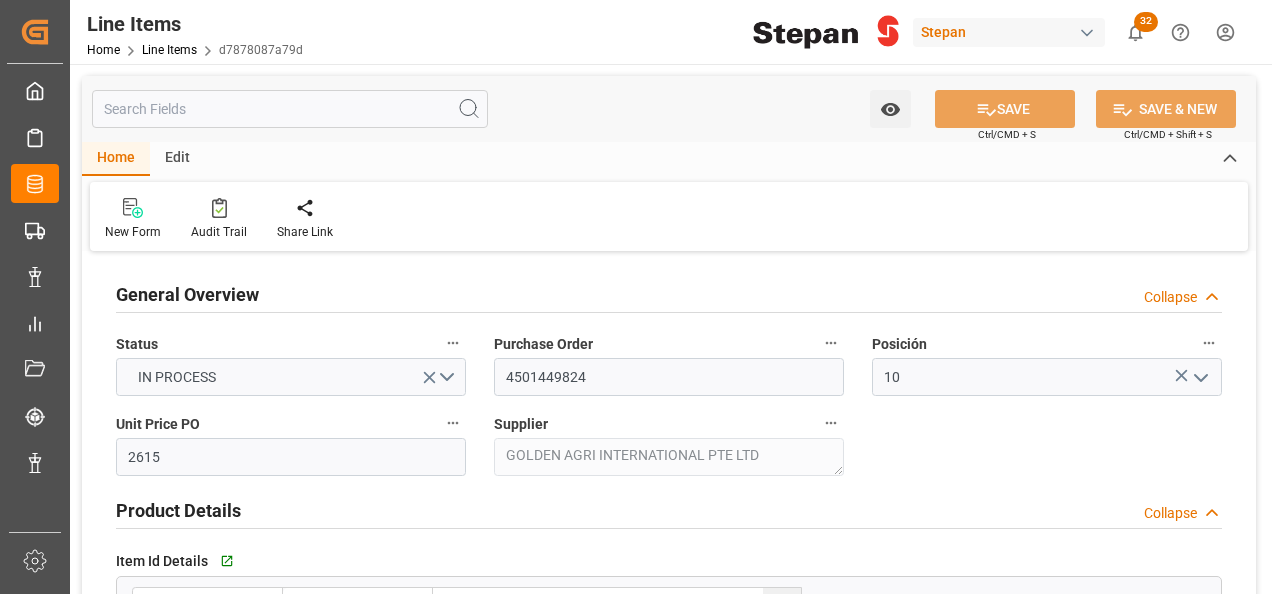 type on "2615" 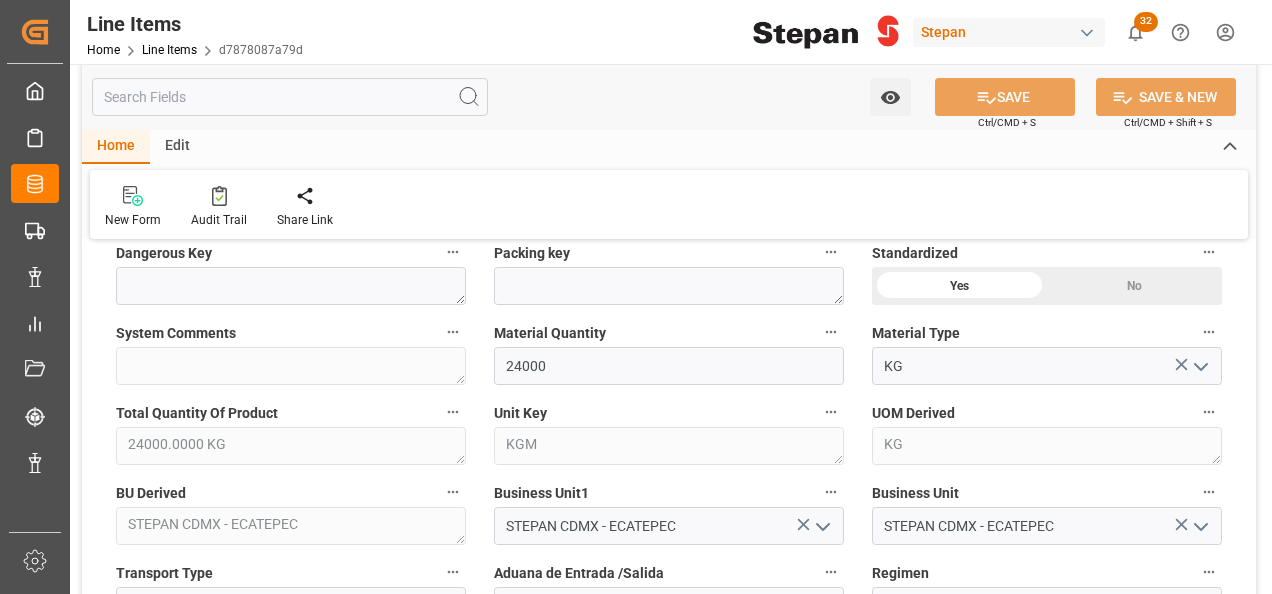 scroll, scrollTop: 700, scrollLeft: 0, axis: vertical 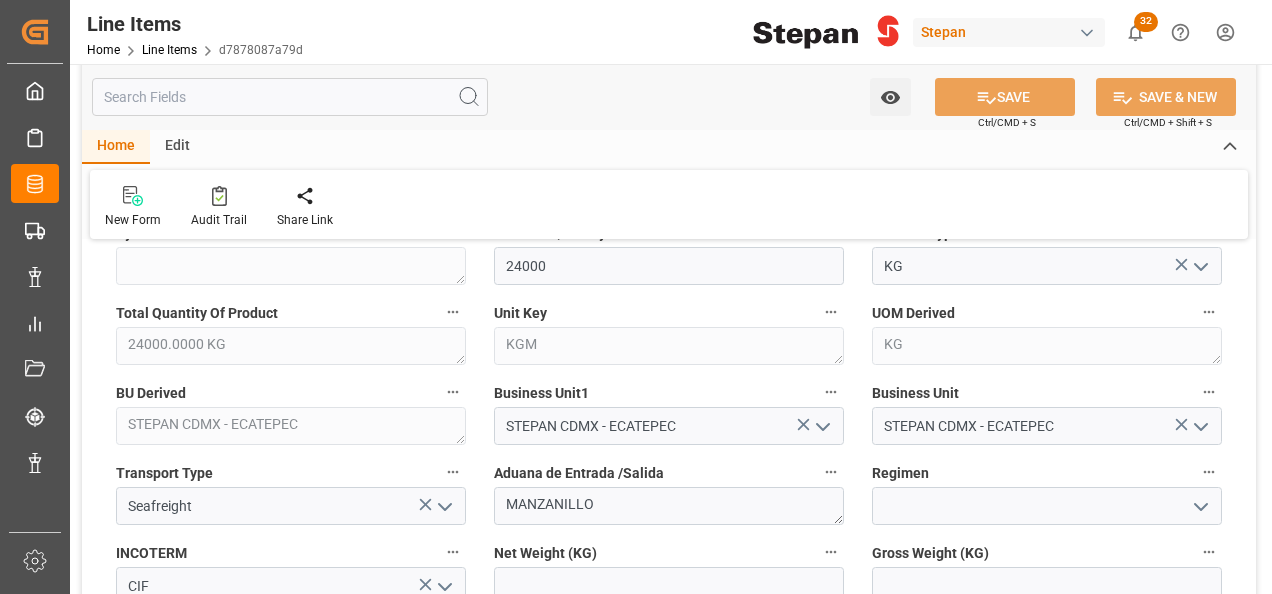 click 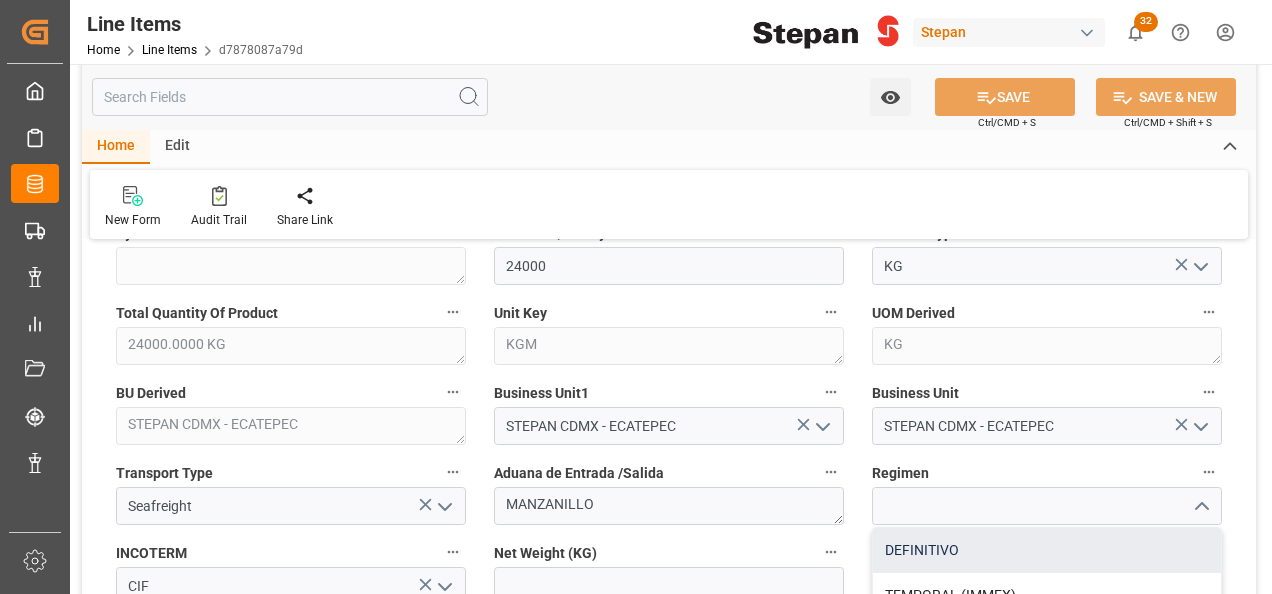 click on "DEFINITIVO" at bounding box center (1047, 550) 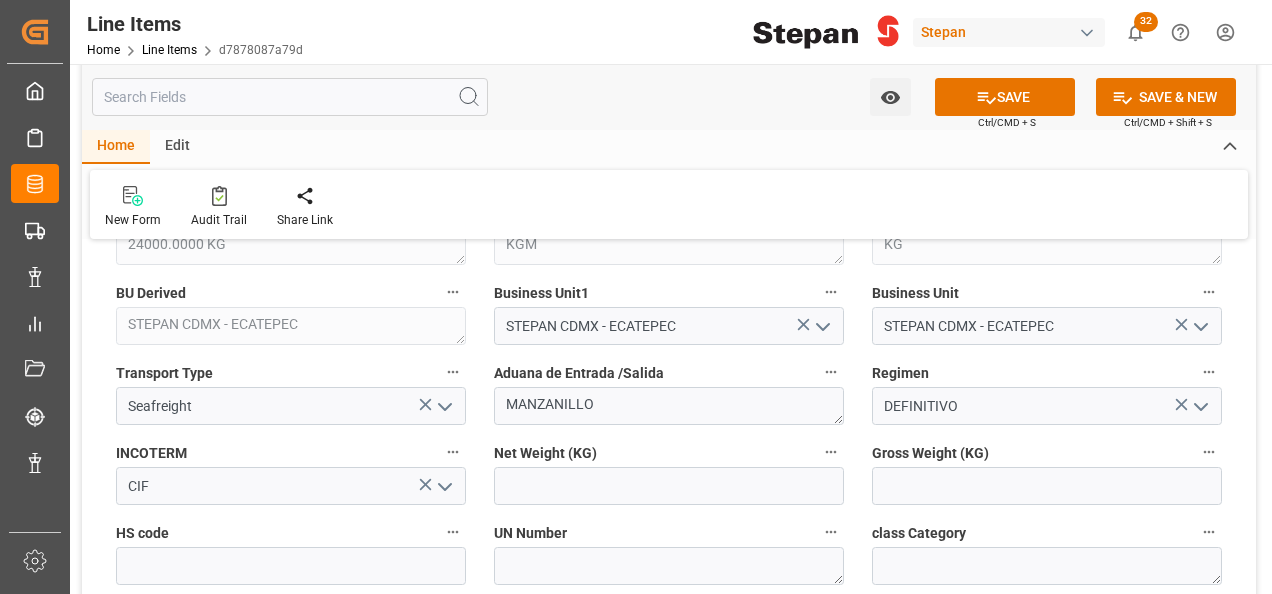 scroll, scrollTop: 900, scrollLeft: 0, axis: vertical 